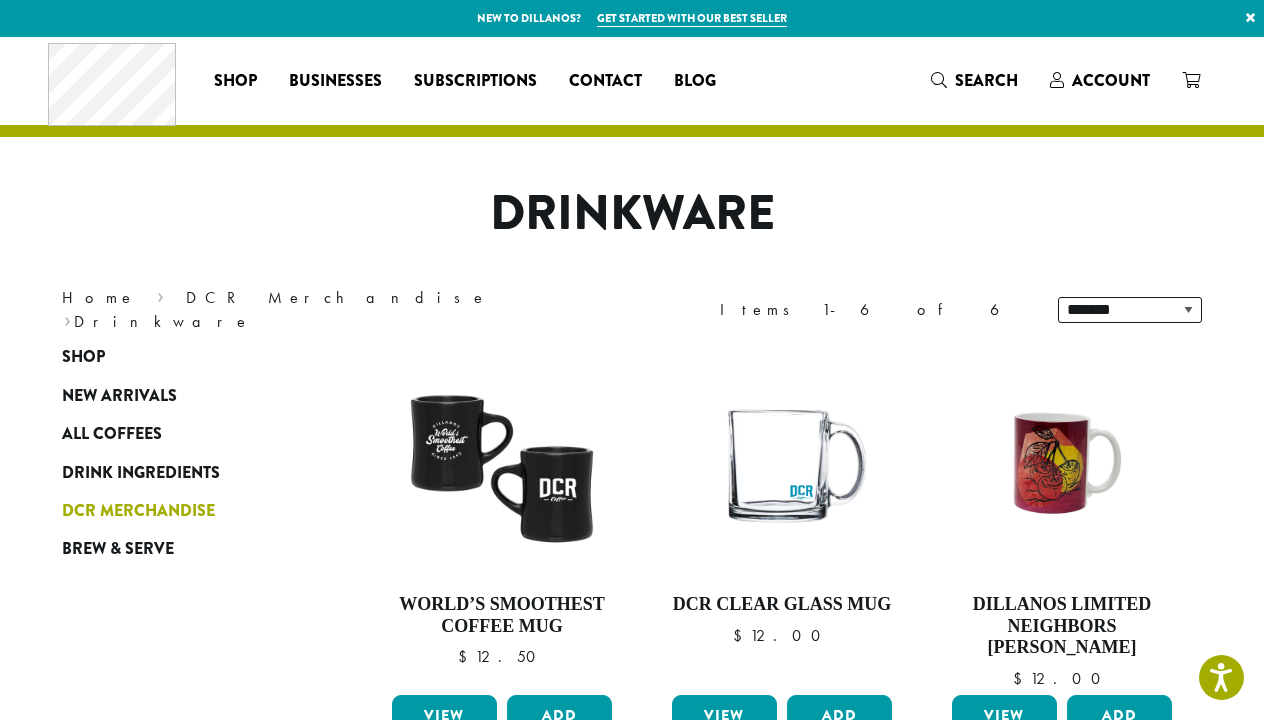 scroll, scrollTop: 78, scrollLeft: 0, axis: vertical 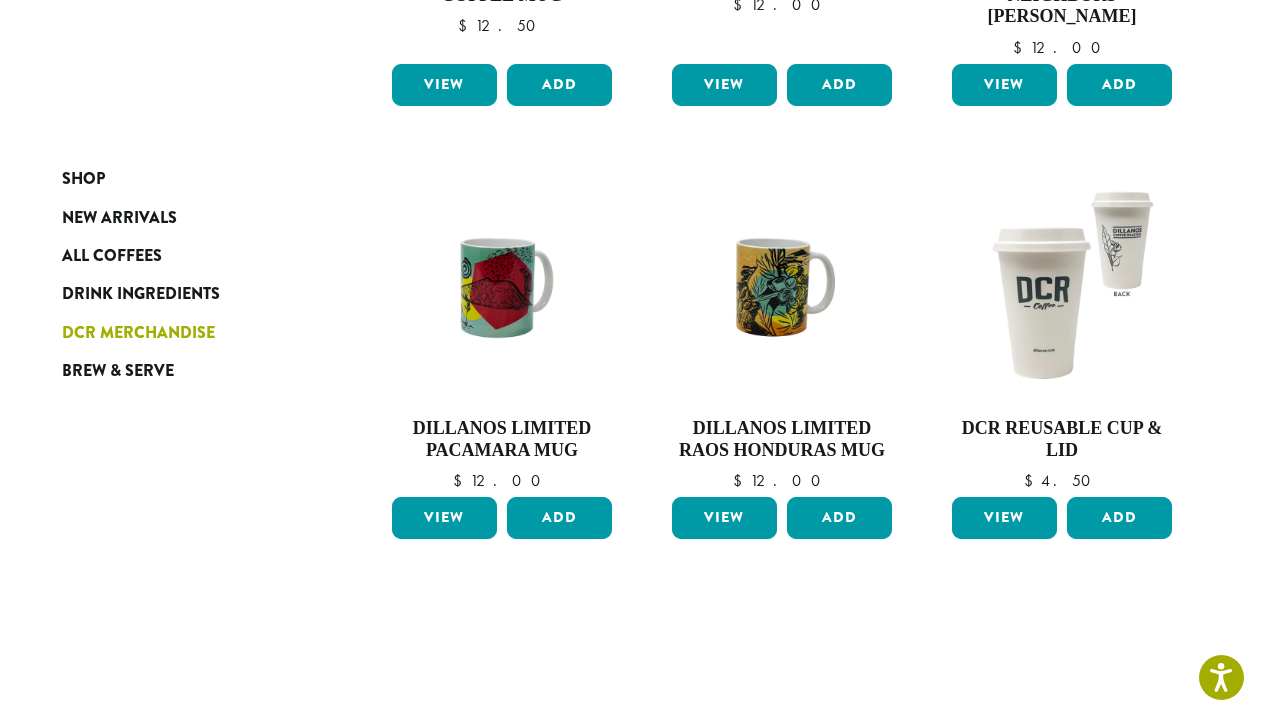 click on "DCR Merchandise" at bounding box center (138, 333) 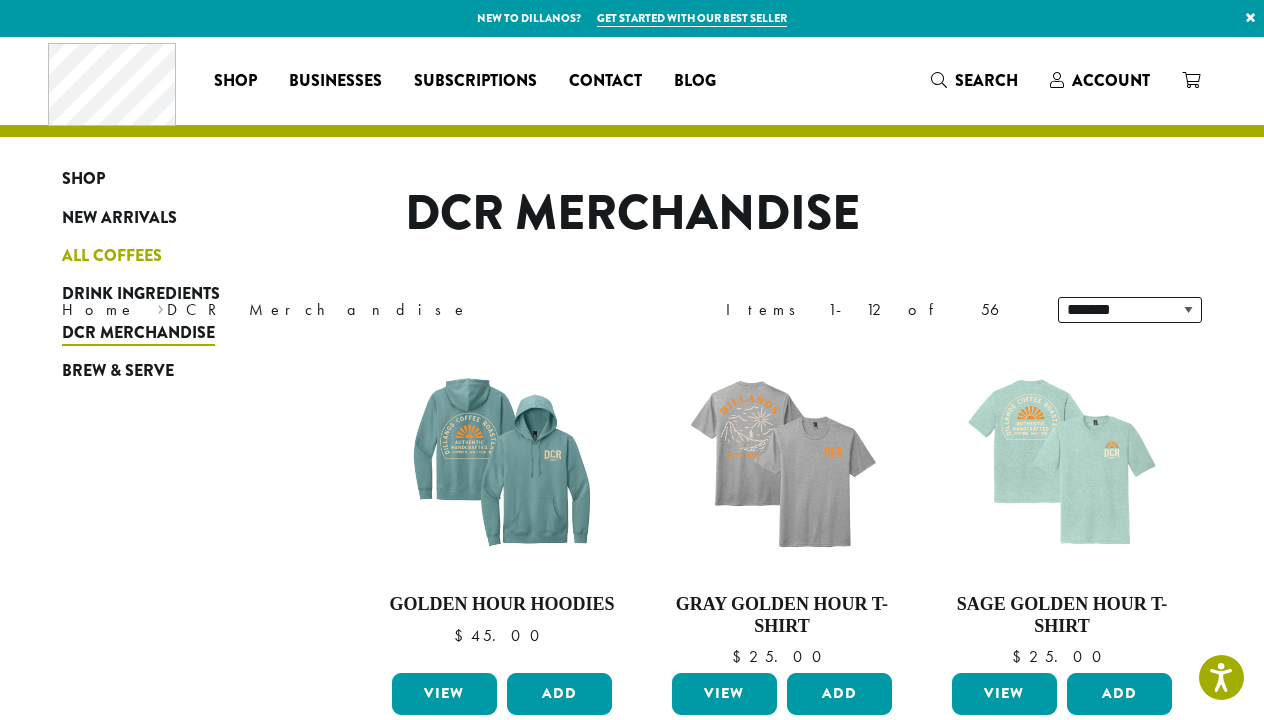 scroll, scrollTop: 745, scrollLeft: 0, axis: vertical 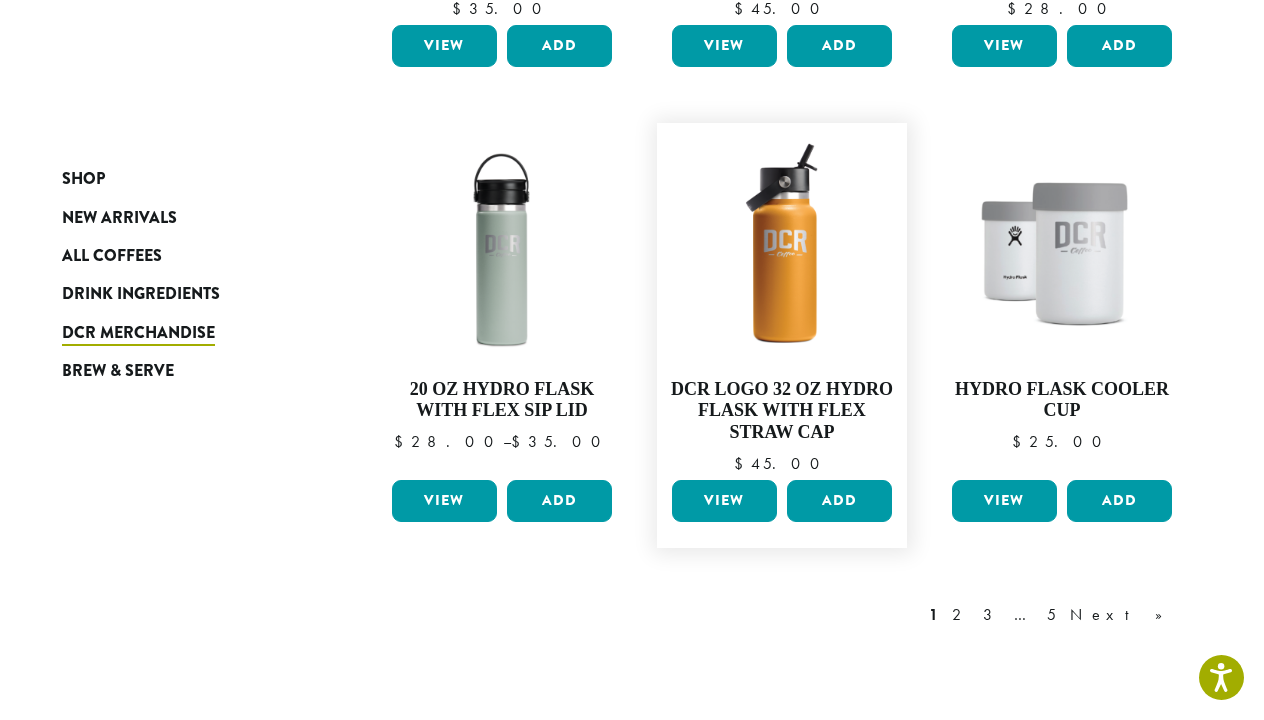 click on "View" at bounding box center (724, 501) 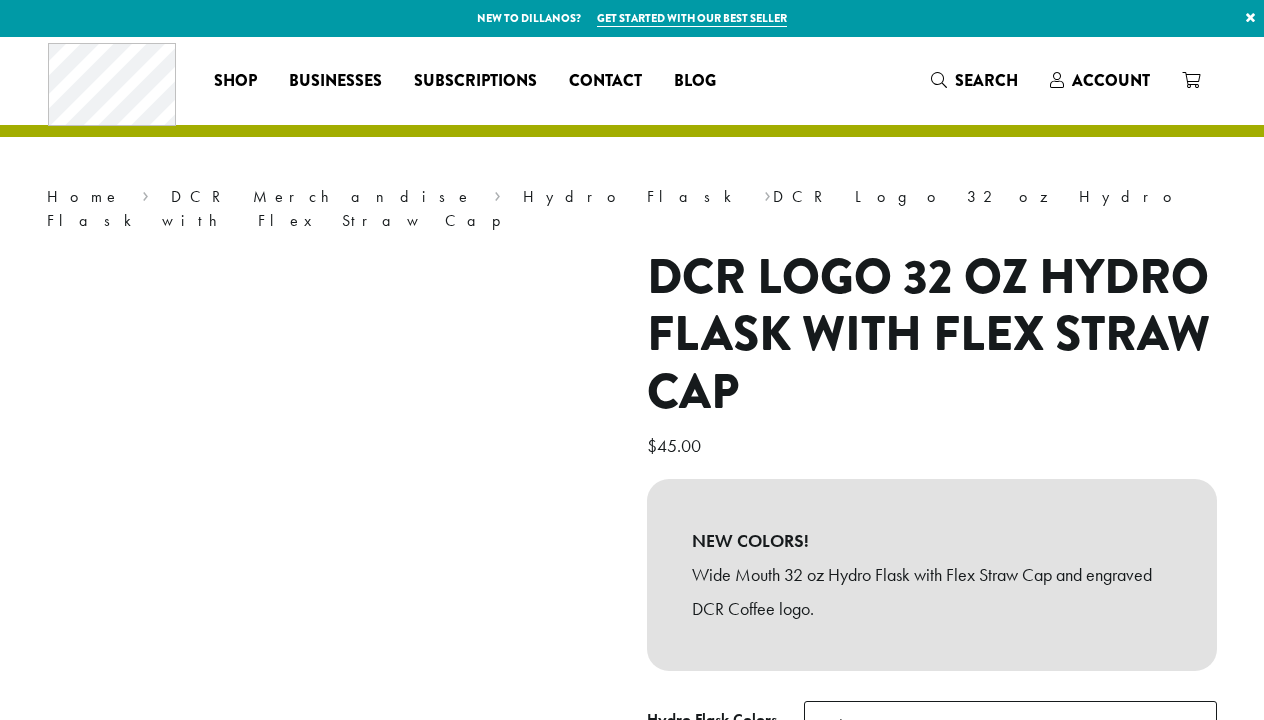 scroll, scrollTop: 0, scrollLeft: 0, axis: both 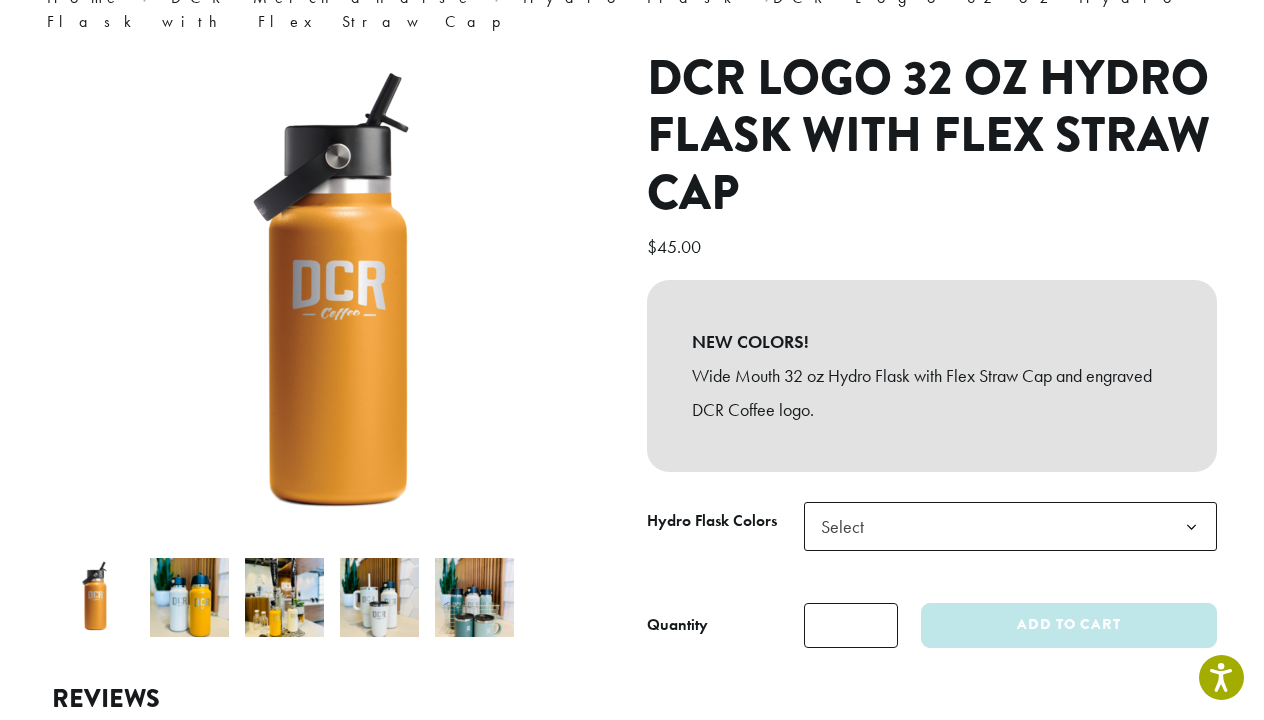click on "Select" 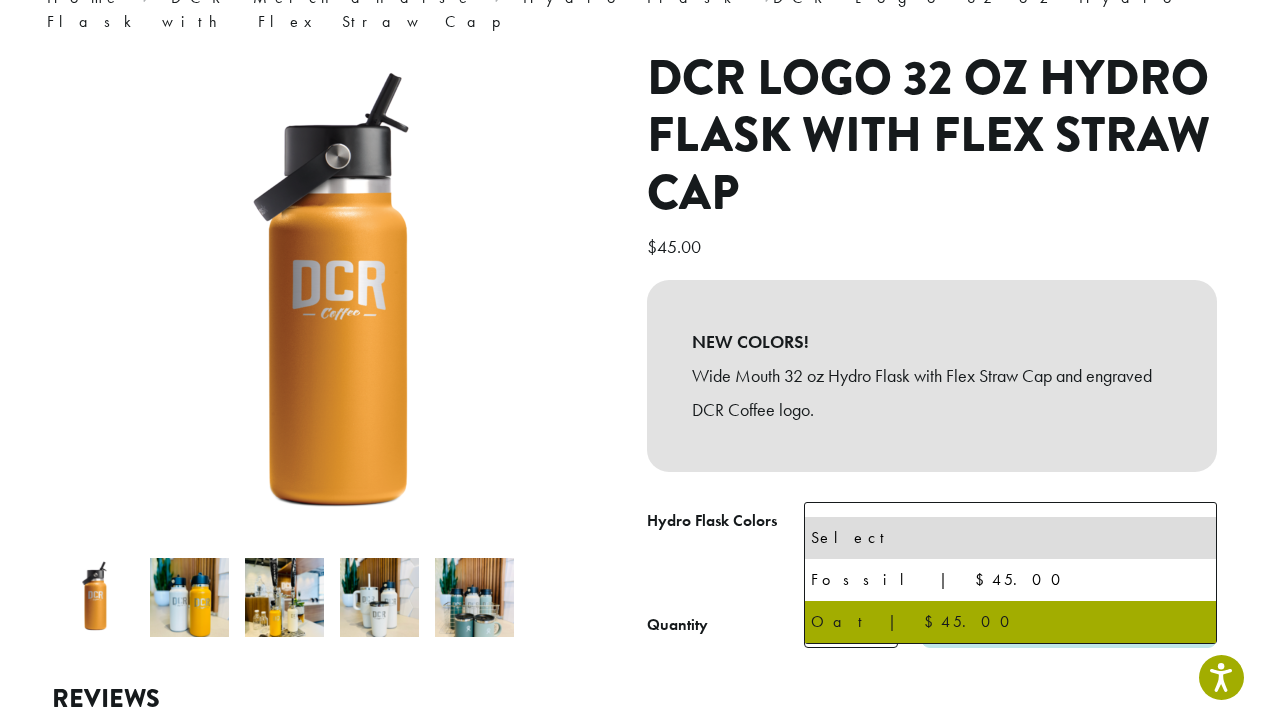 select on "***" 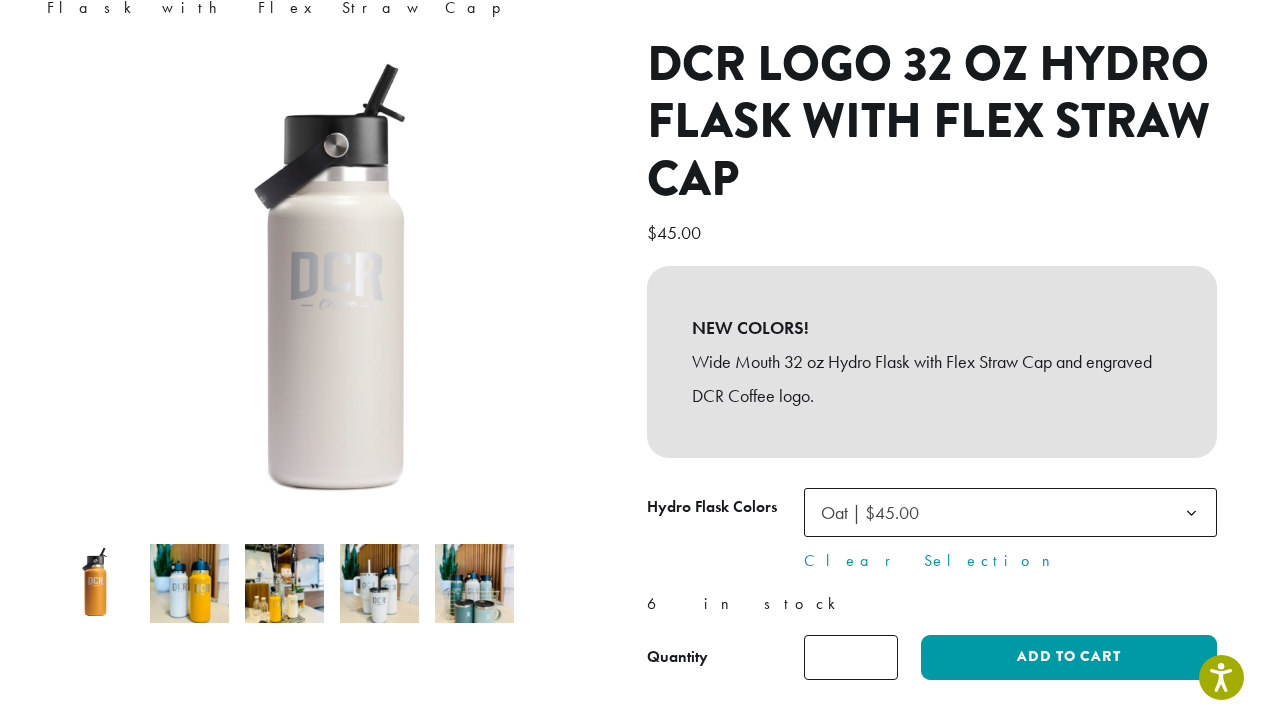 scroll, scrollTop: 214, scrollLeft: 0, axis: vertical 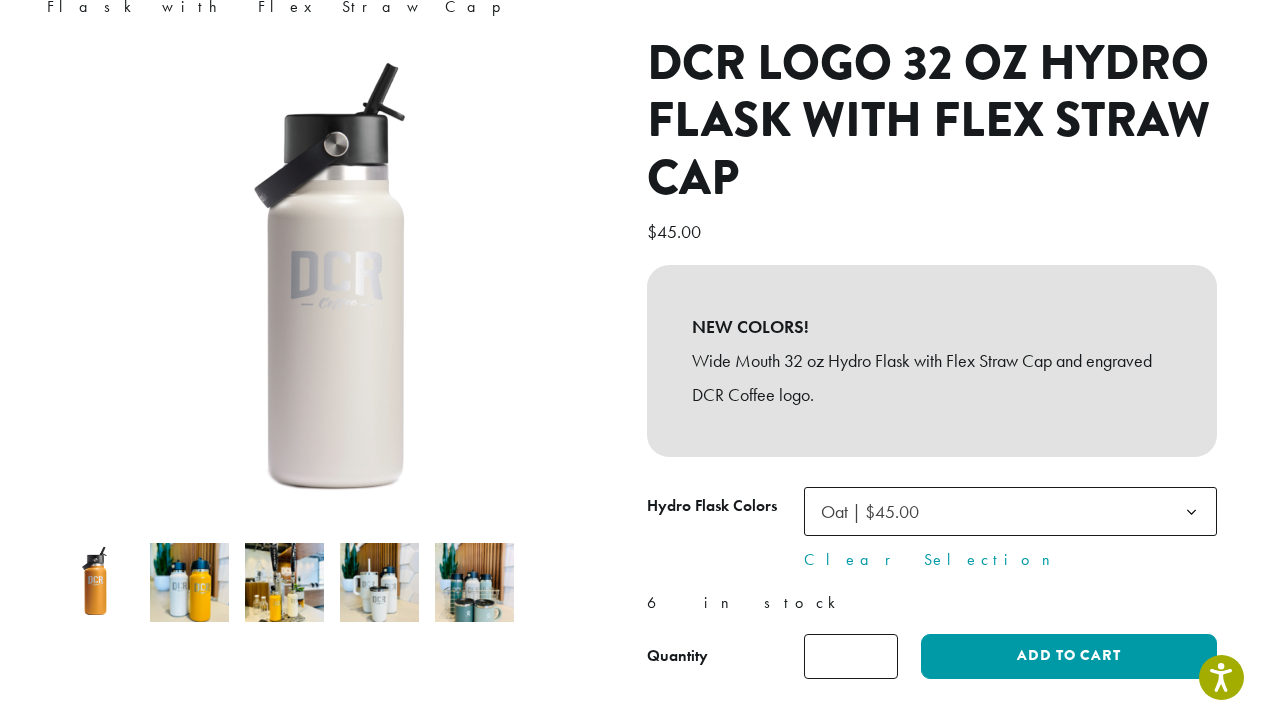 click at bounding box center [474, 582] 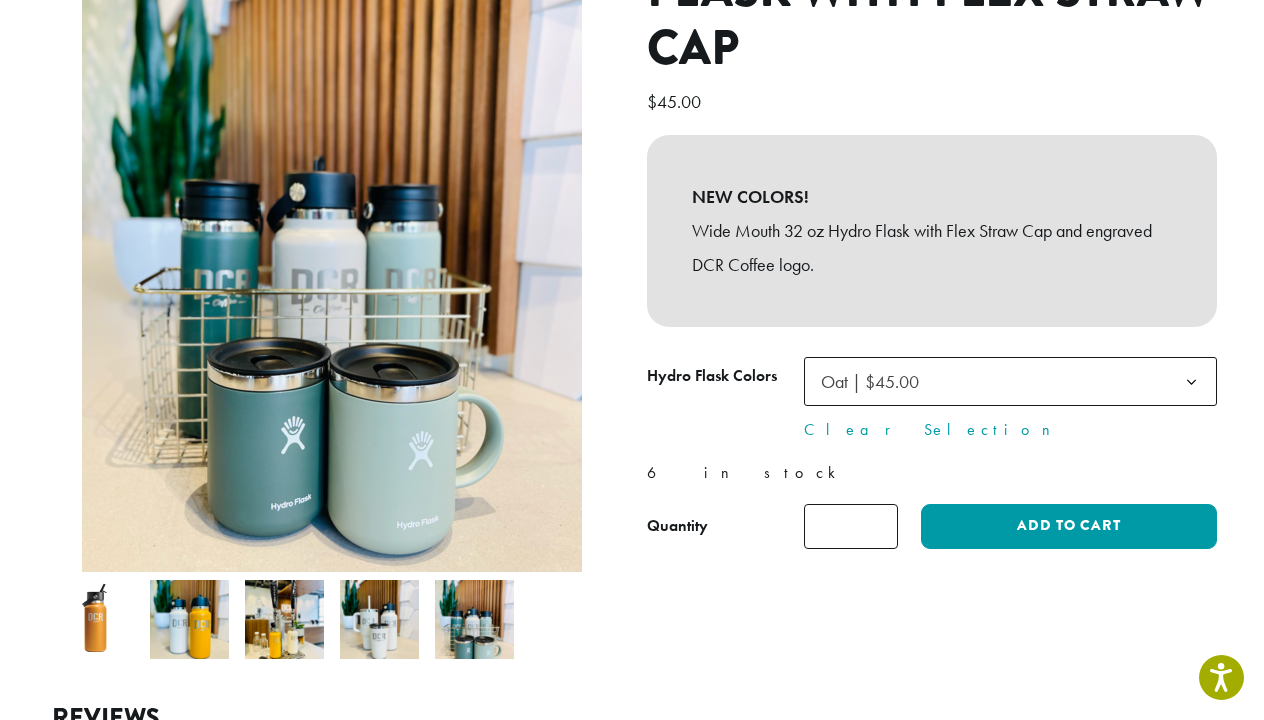 scroll, scrollTop: 352, scrollLeft: 0, axis: vertical 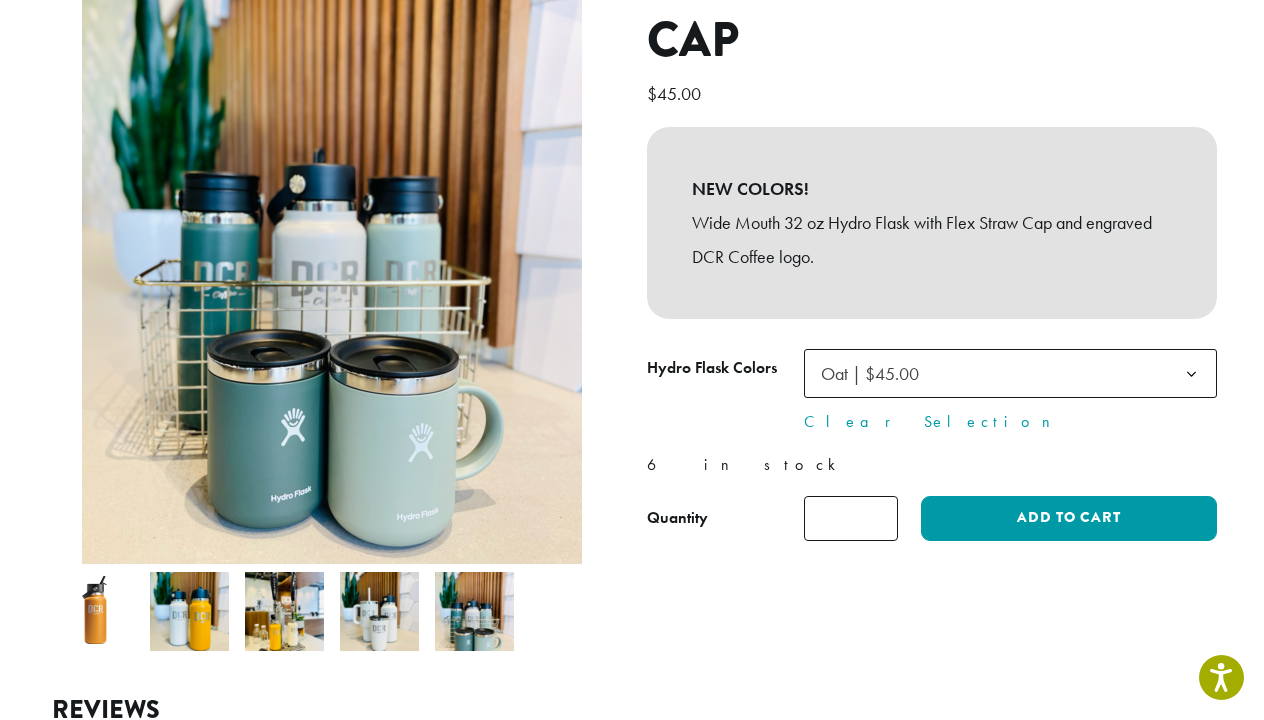 click at bounding box center [379, 611] 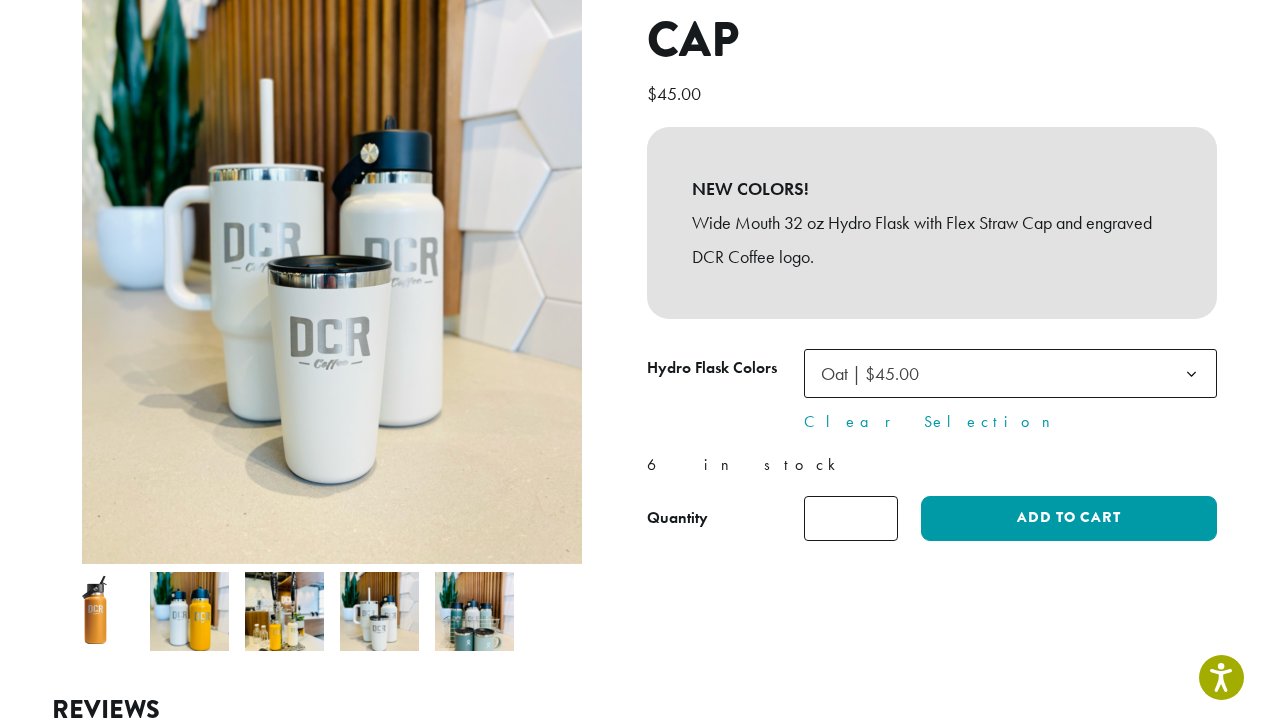 click at bounding box center [189, 611] 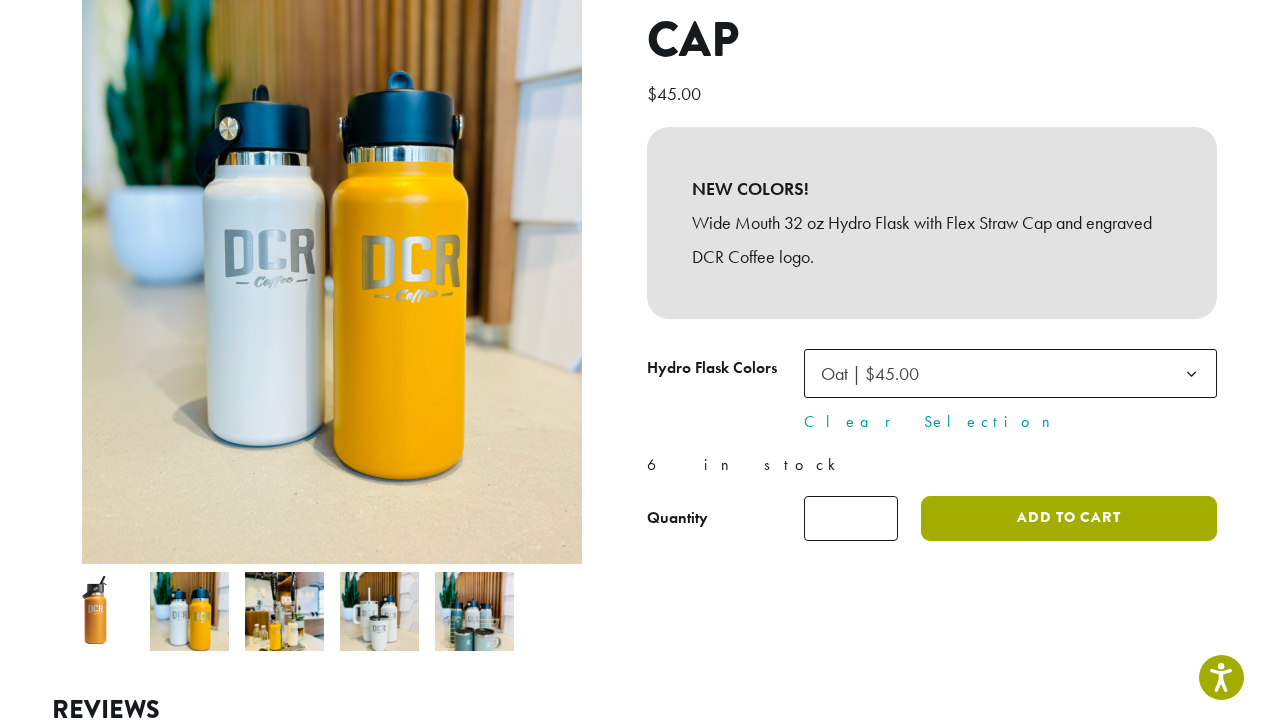 click on "Add to cart" 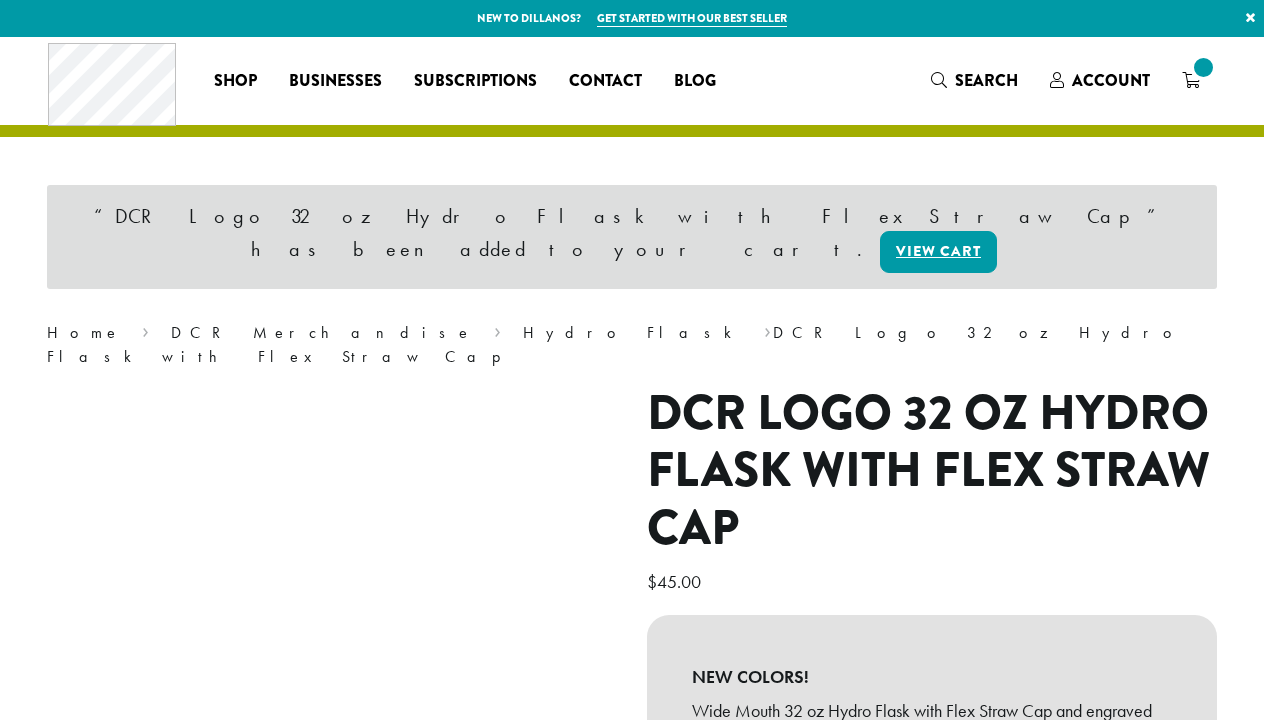 scroll, scrollTop: 0, scrollLeft: 0, axis: both 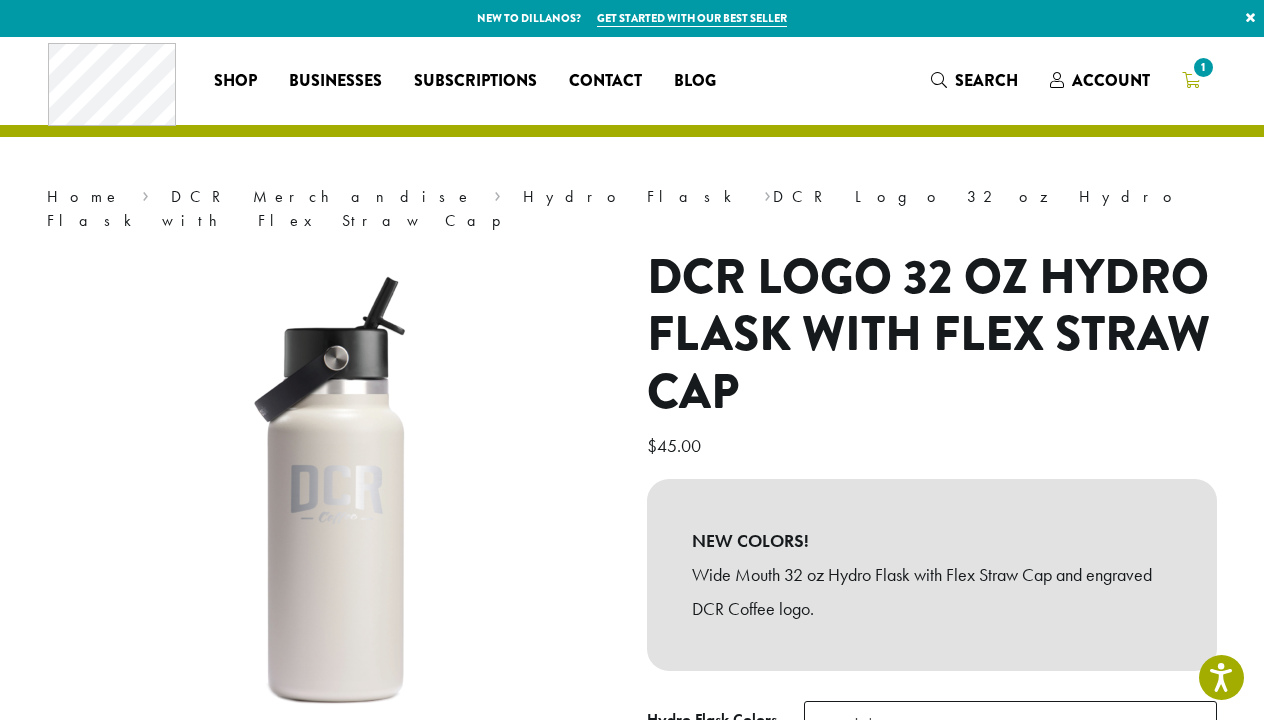 click on "1" at bounding box center [1191, 80] 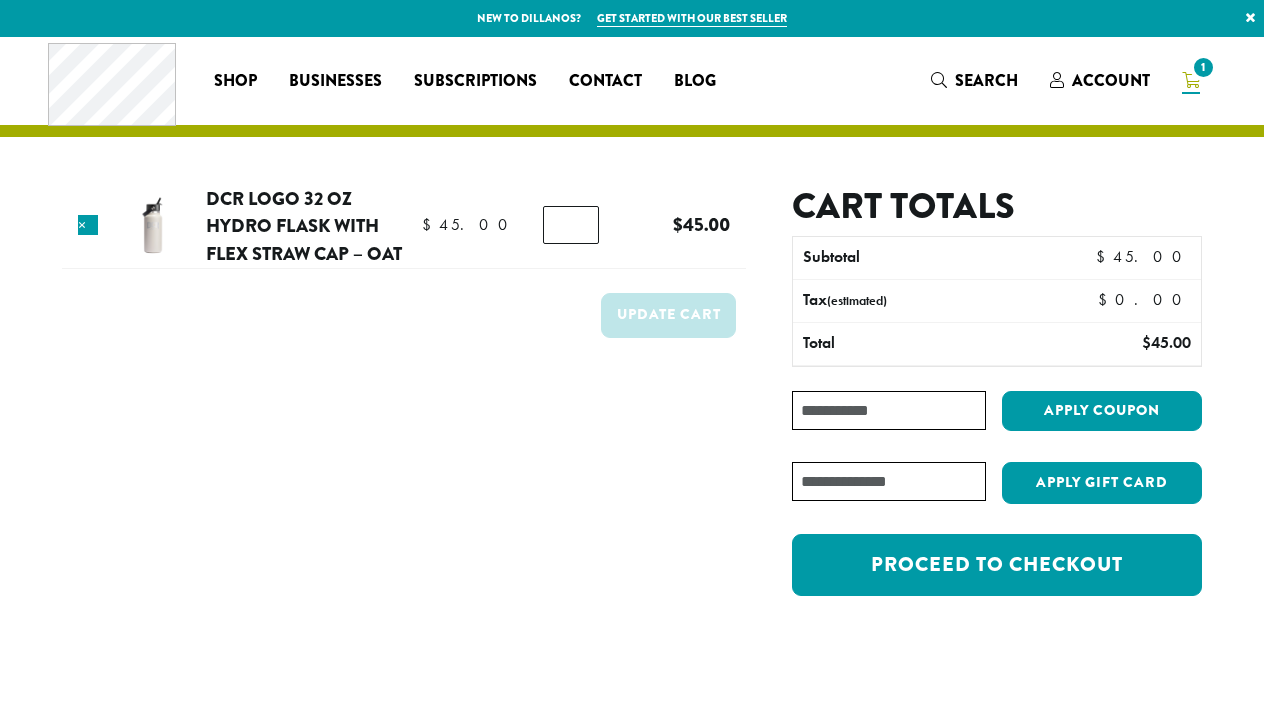 scroll, scrollTop: 0, scrollLeft: 0, axis: both 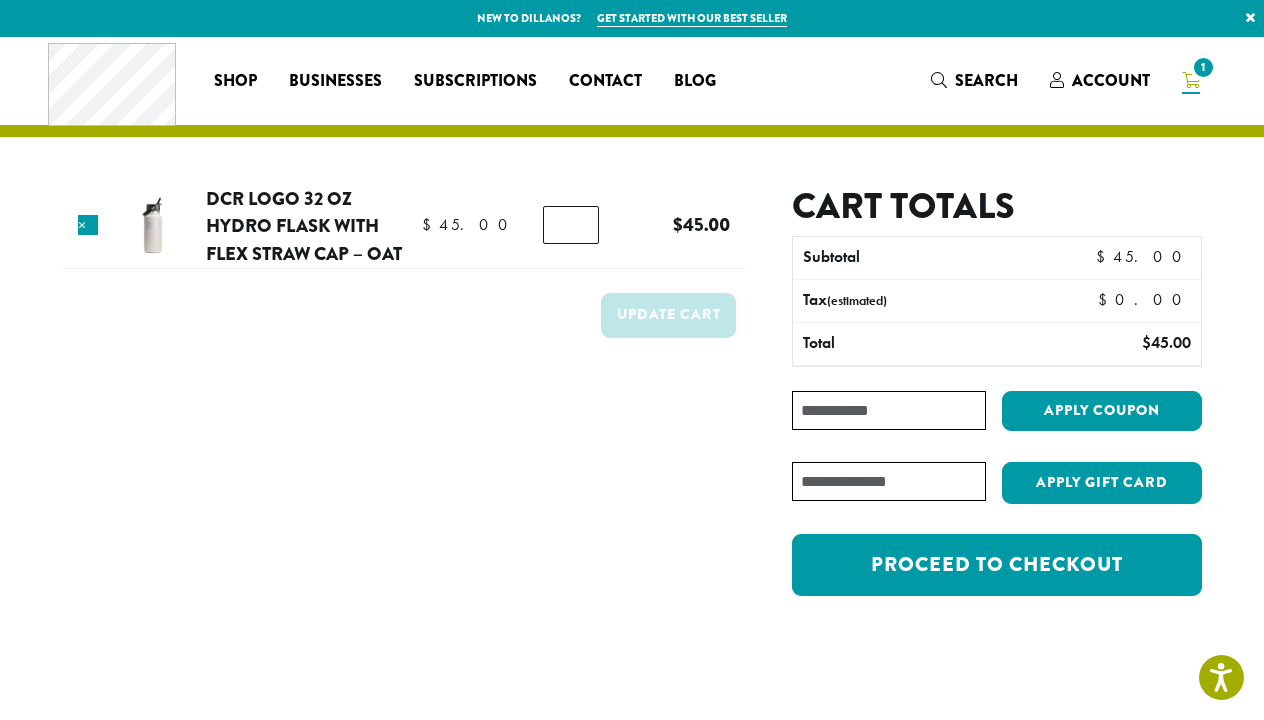 click on "Coupon:" at bounding box center [889, 410] 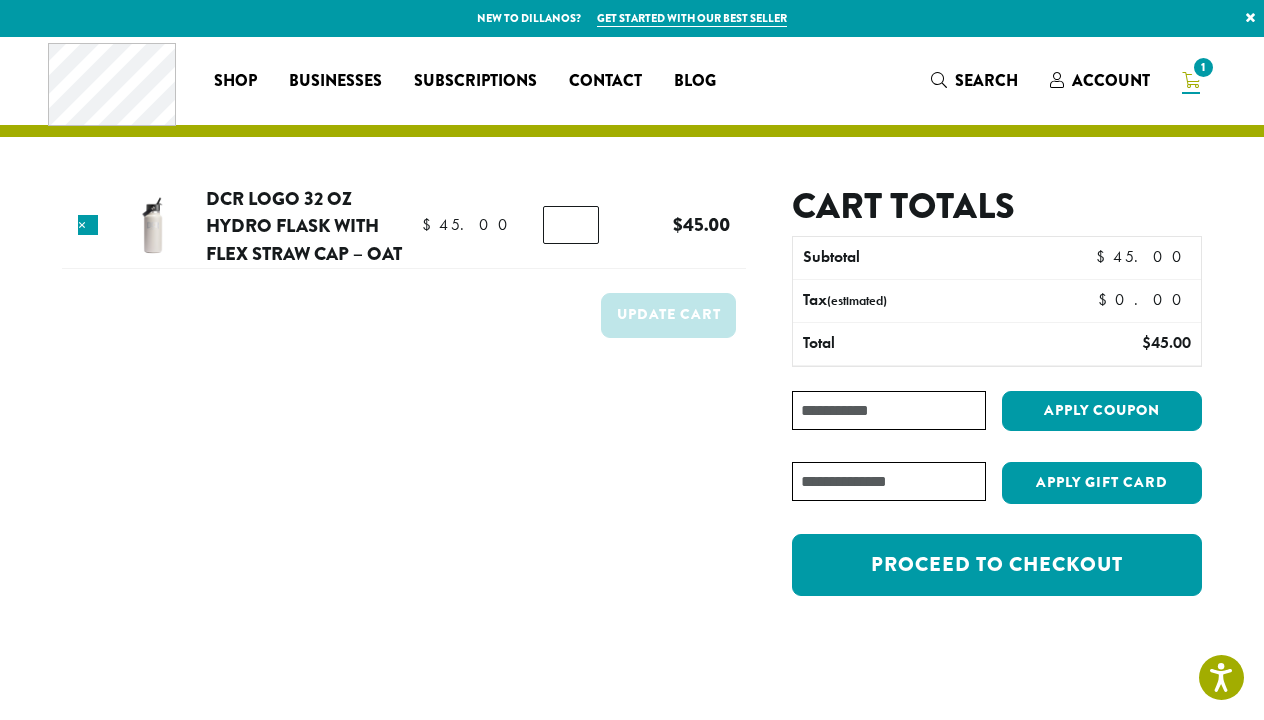 paste on "**********" 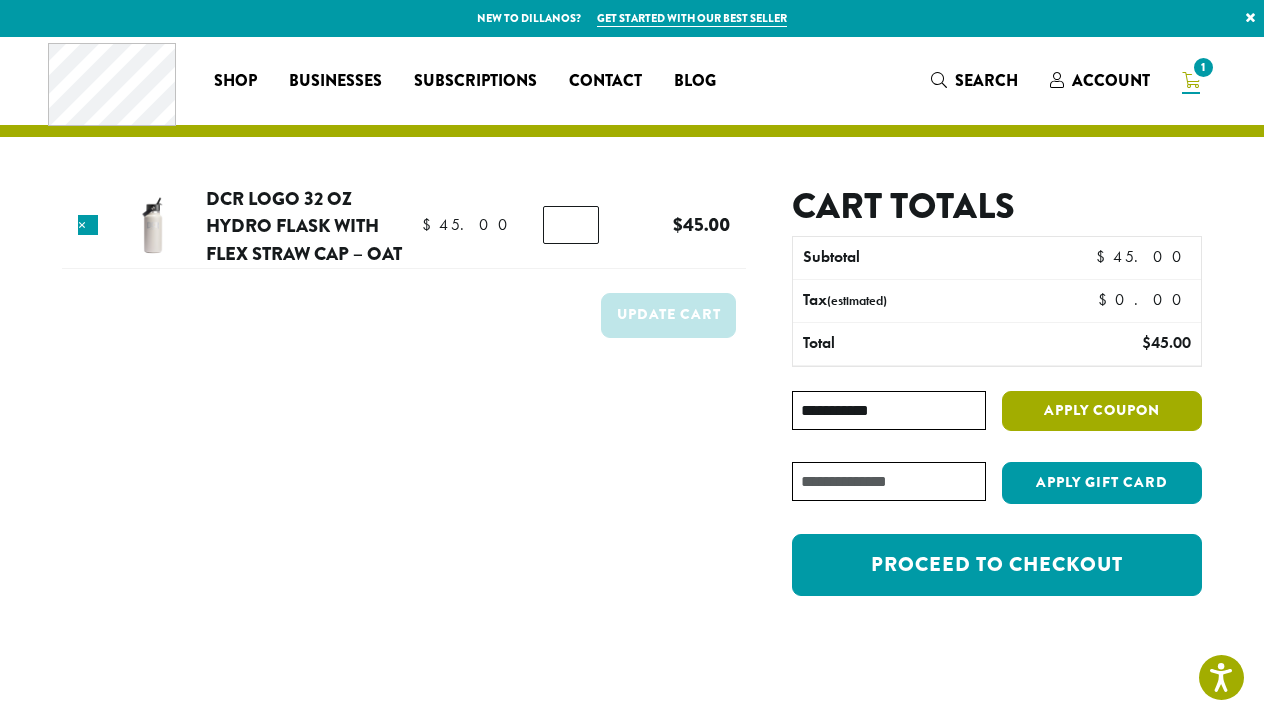 type on "**********" 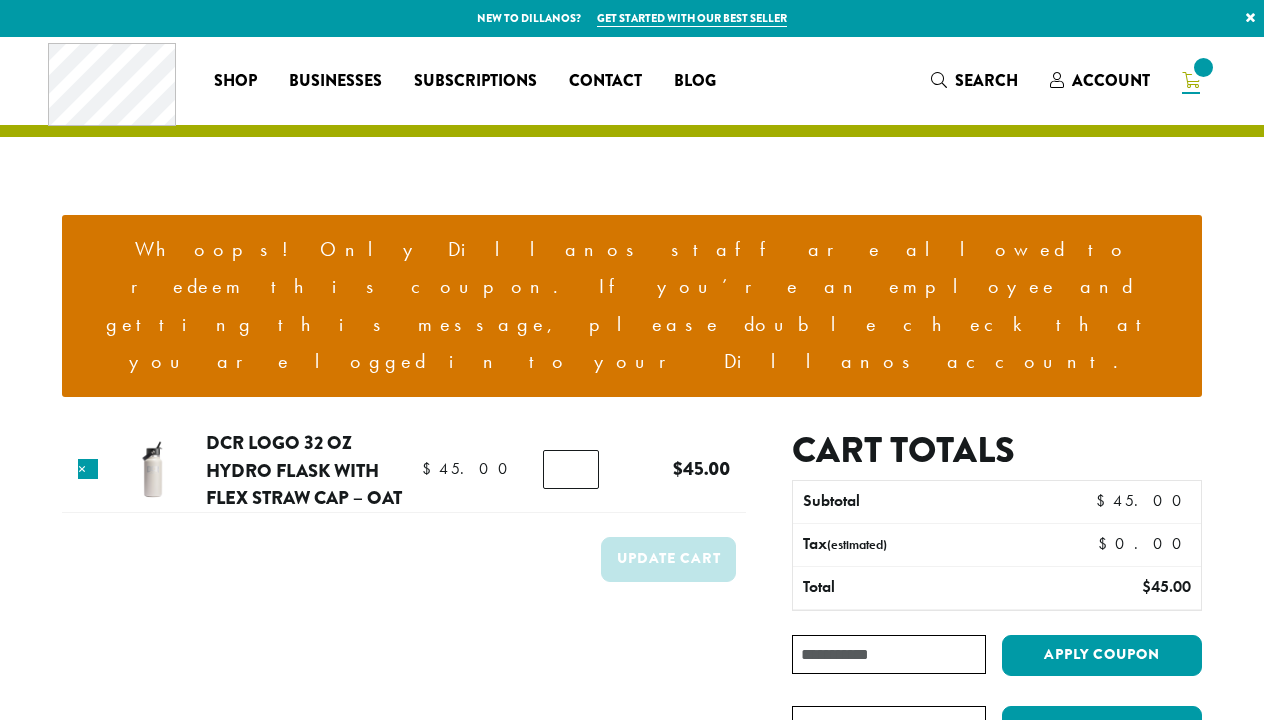 scroll, scrollTop: 0, scrollLeft: 0, axis: both 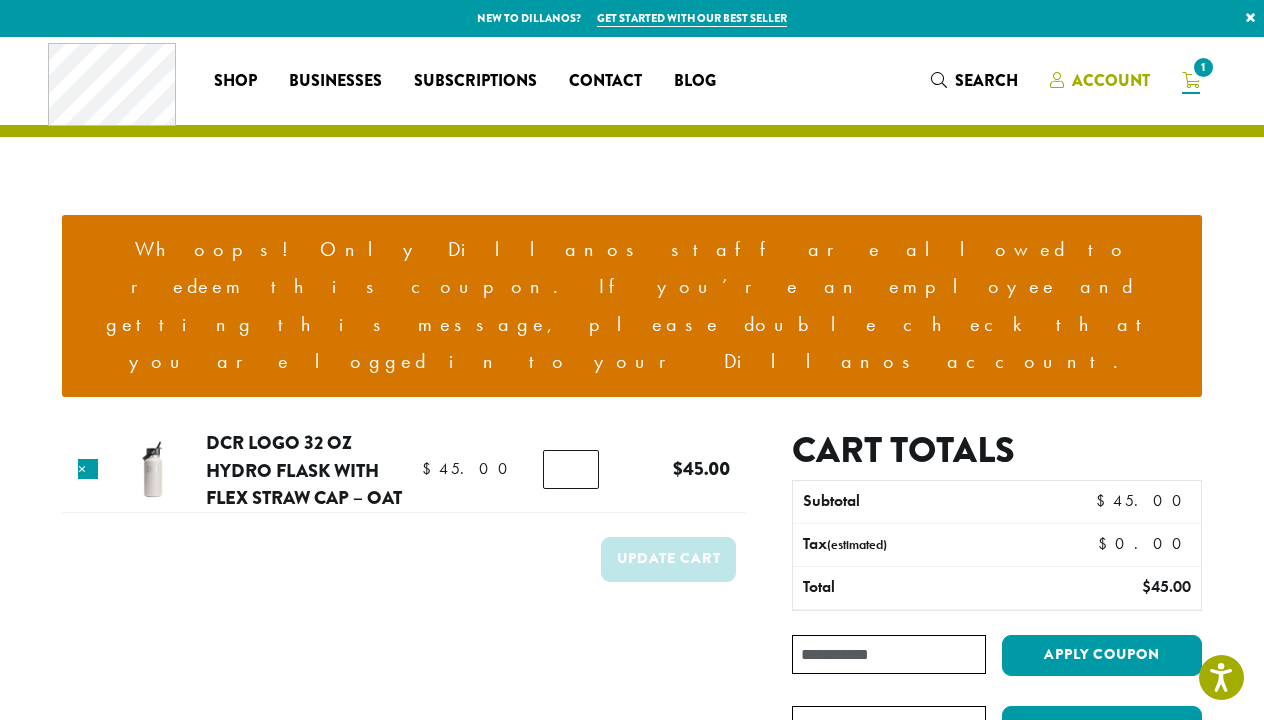 click on "Account" at bounding box center [1111, 80] 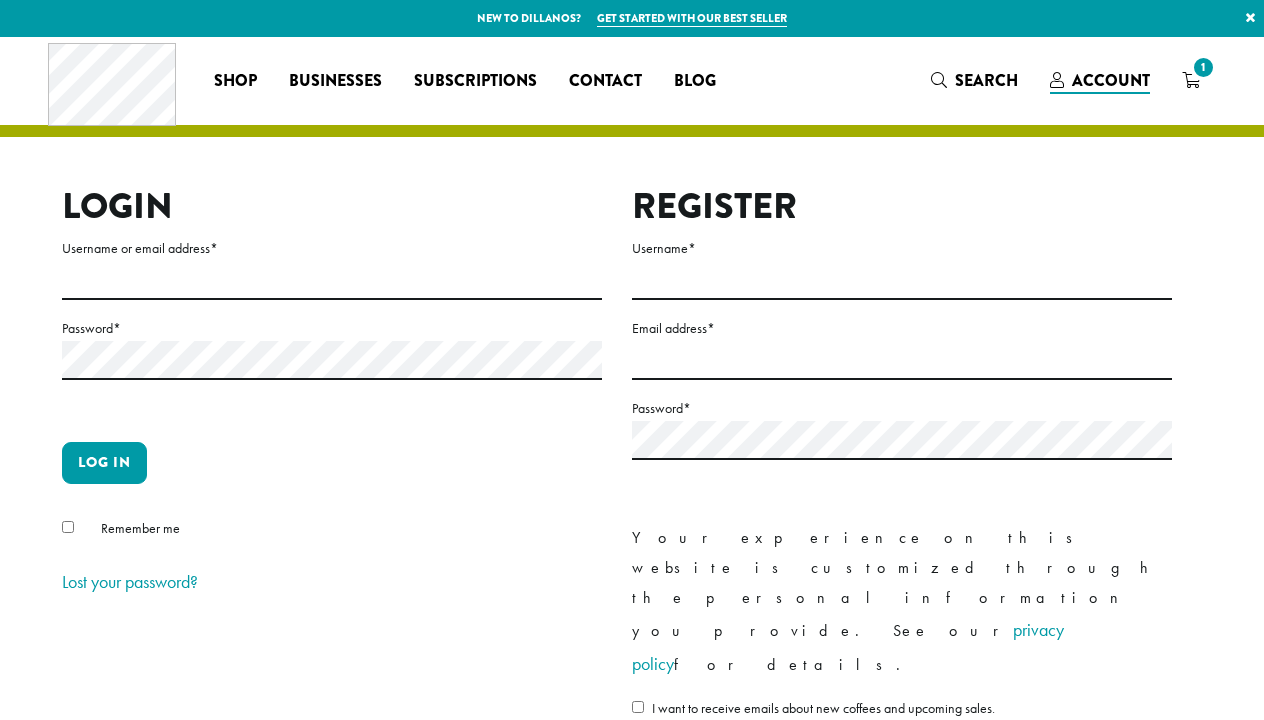 scroll, scrollTop: 0, scrollLeft: 0, axis: both 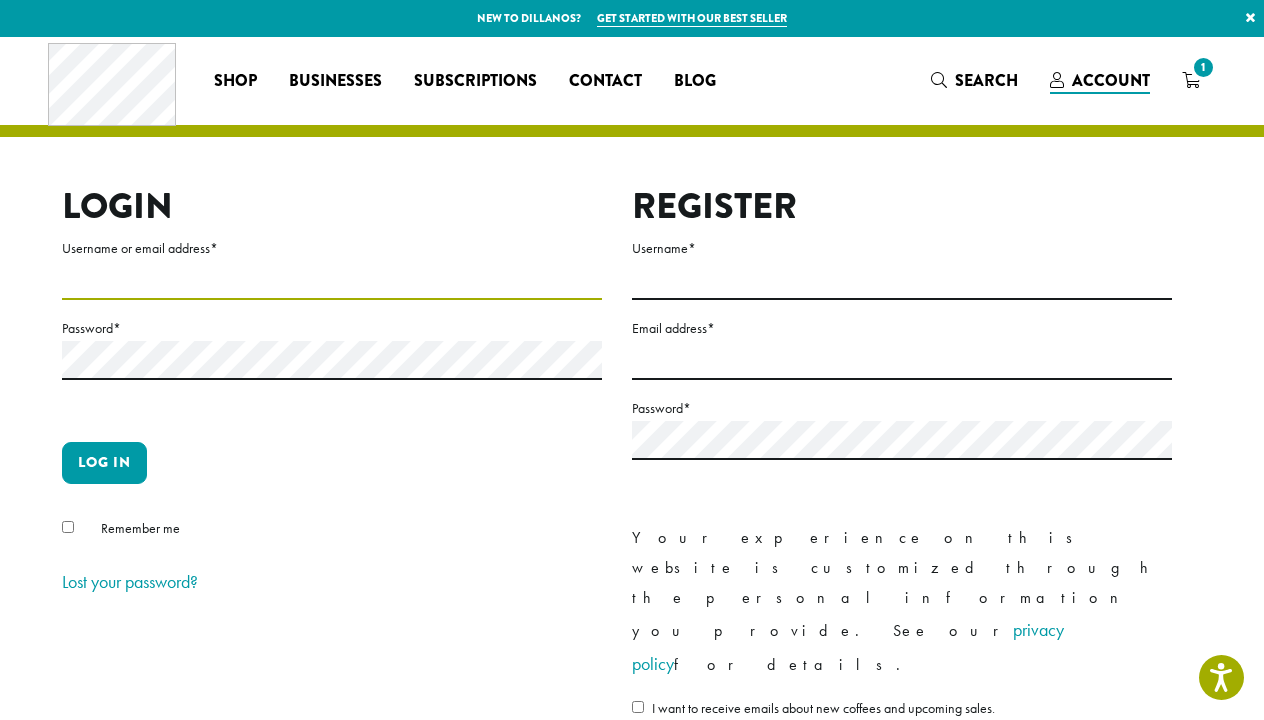 type on "**********" 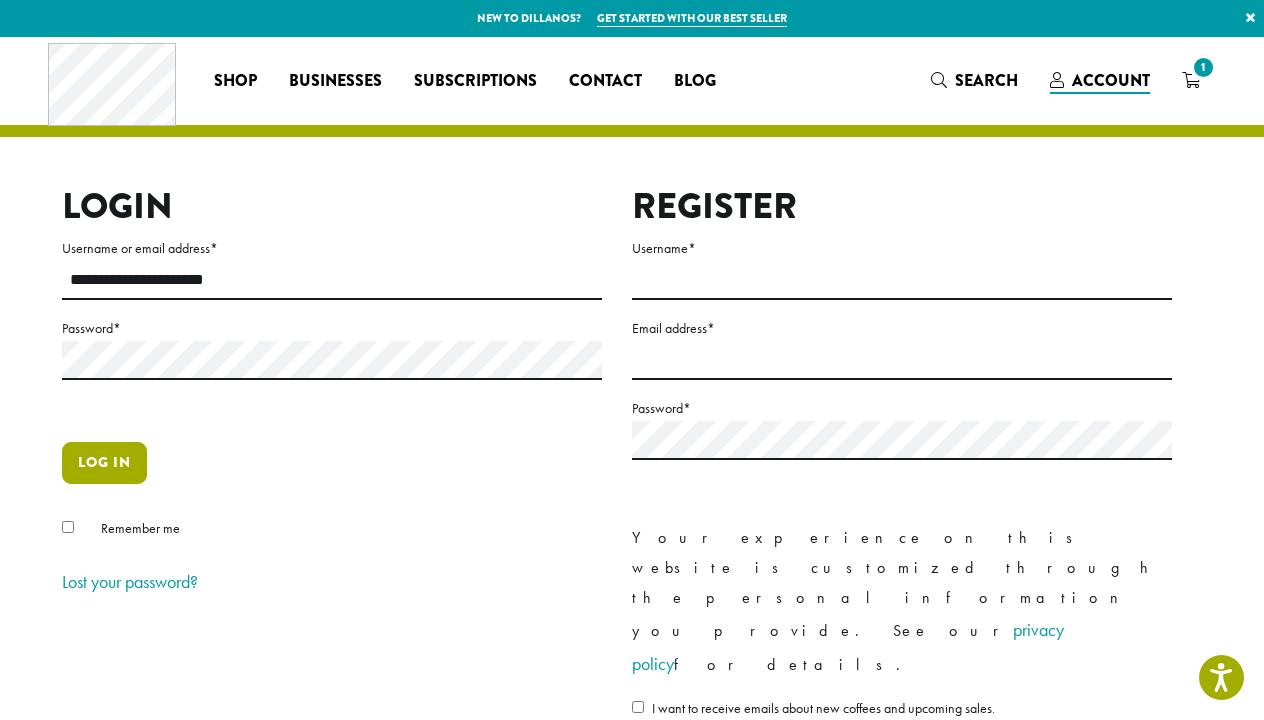 click on "Log in" at bounding box center [104, 463] 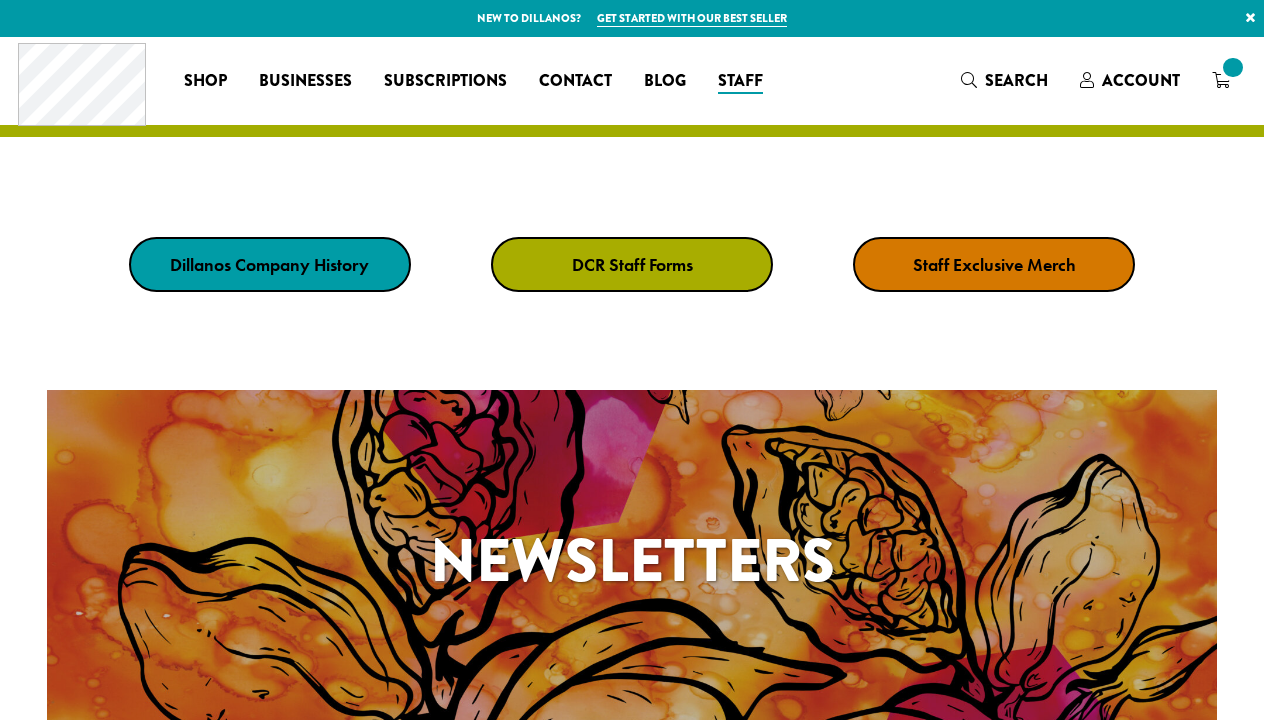 scroll, scrollTop: 0, scrollLeft: 0, axis: both 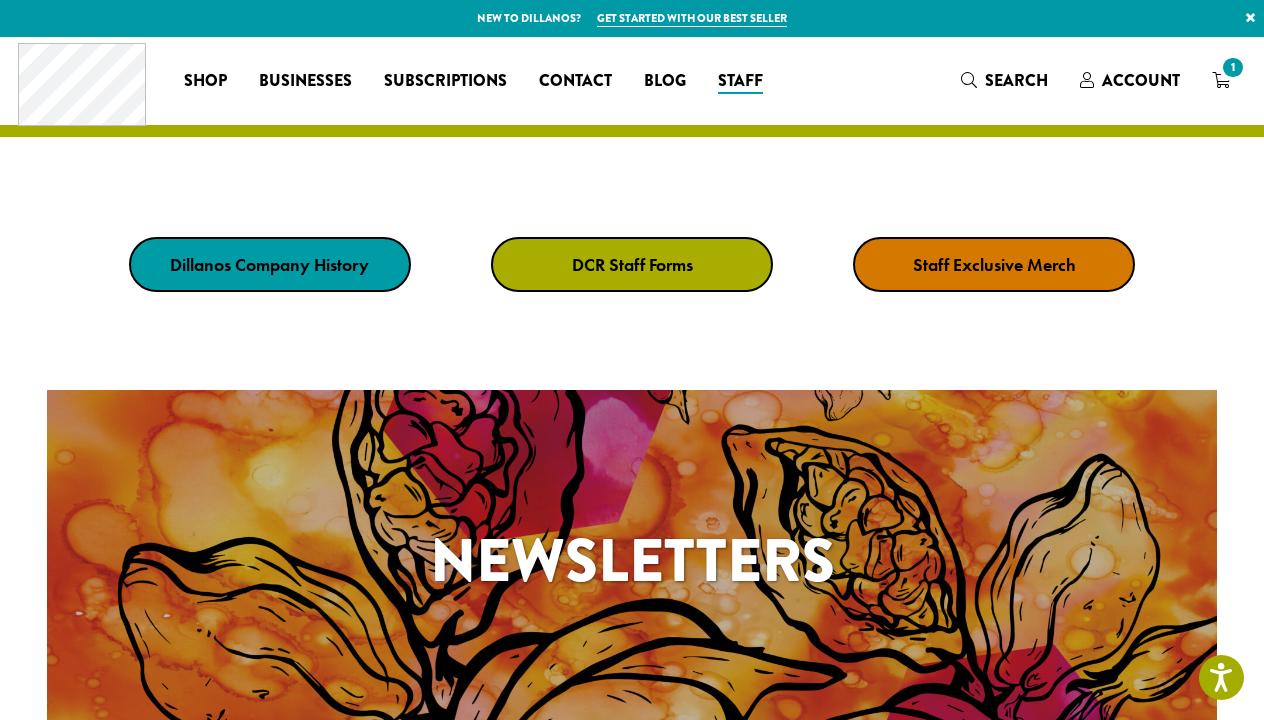 click on "DCR Staff Forms" at bounding box center (632, 264) 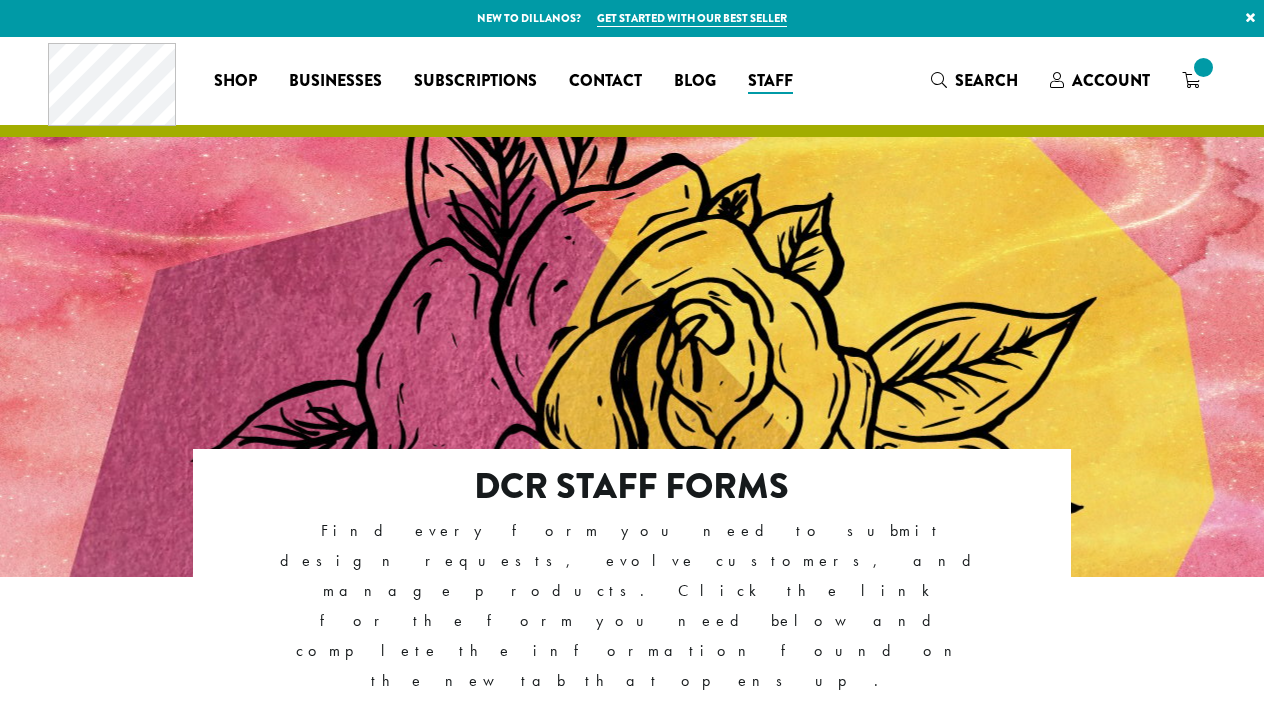 scroll, scrollTop: 0, scrollLeft: 0, axis: both 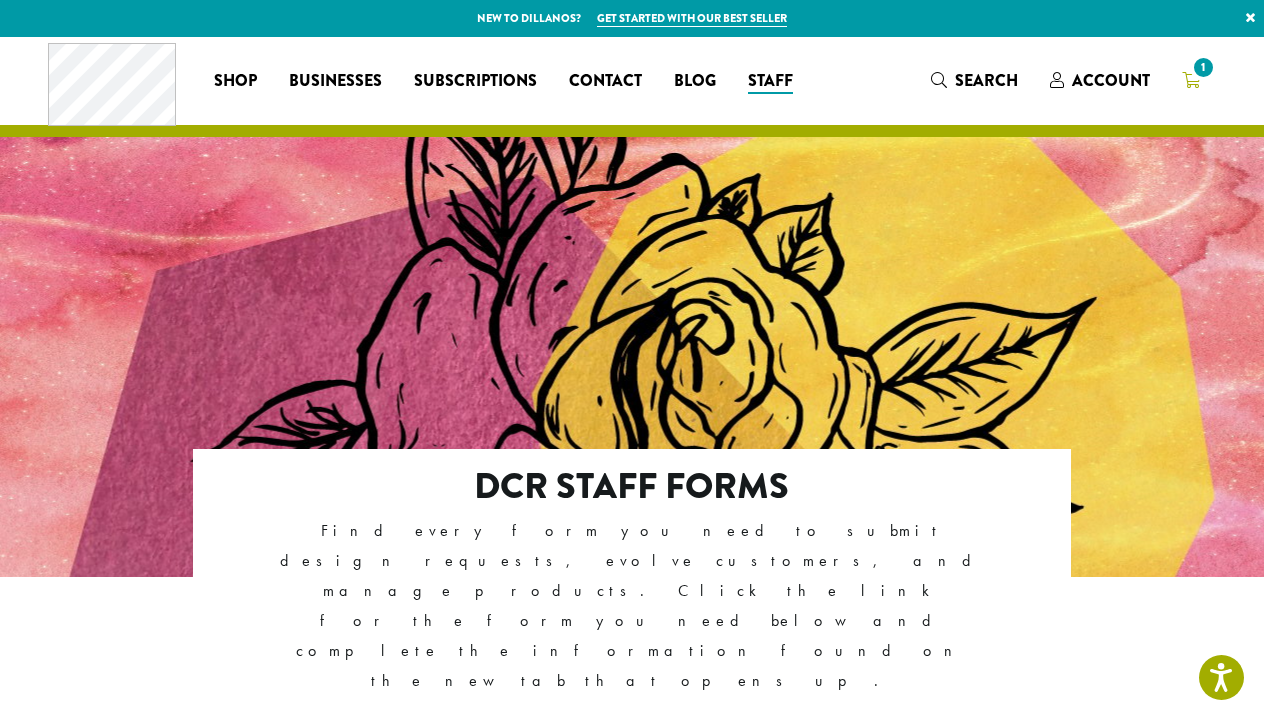 click on "1" at bounding box center [1203, 67] 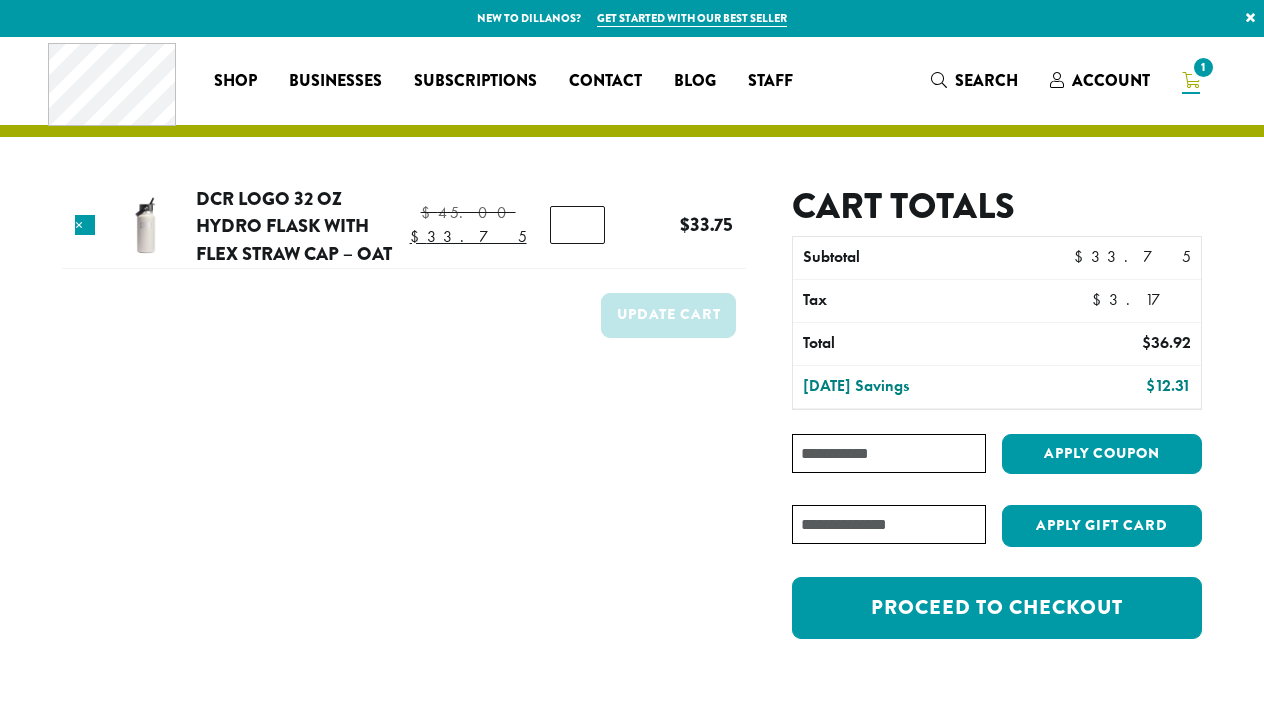 scroll, scrollTop: 0, scrollLeft: 0, axis: both 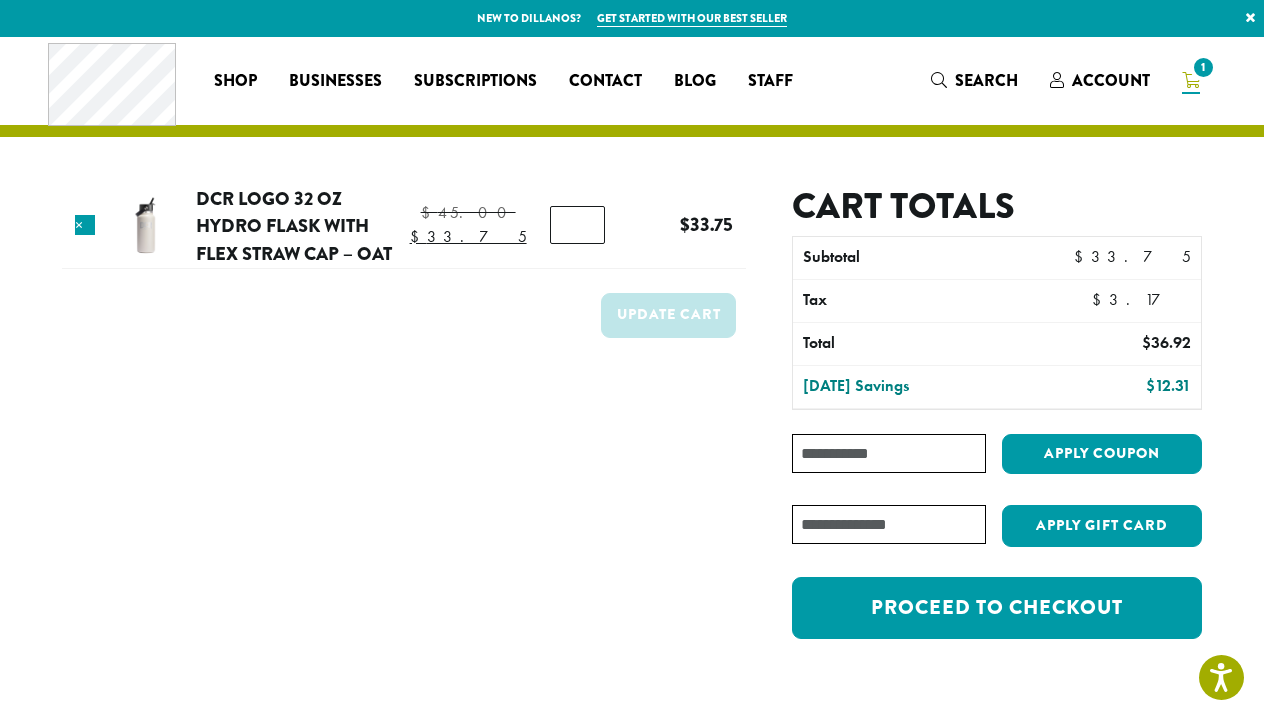 click on "Coupon:" at bounding box center [889, 453] 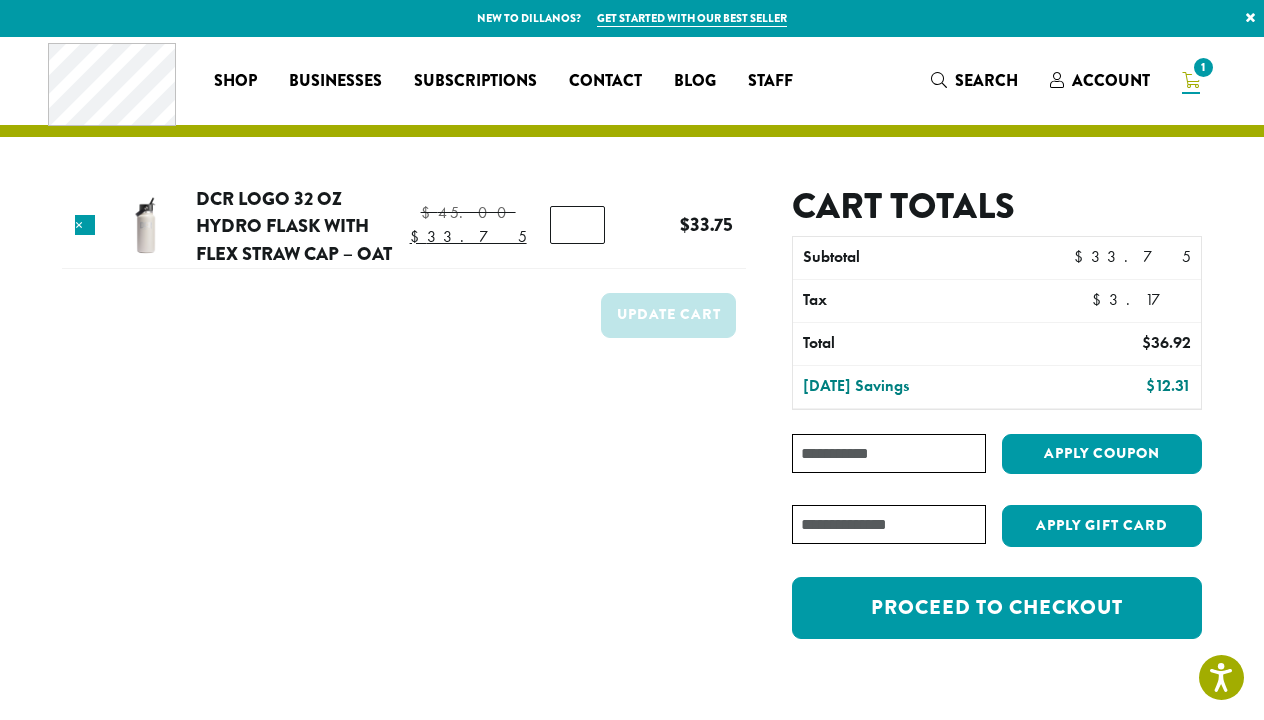 paste on "**********" 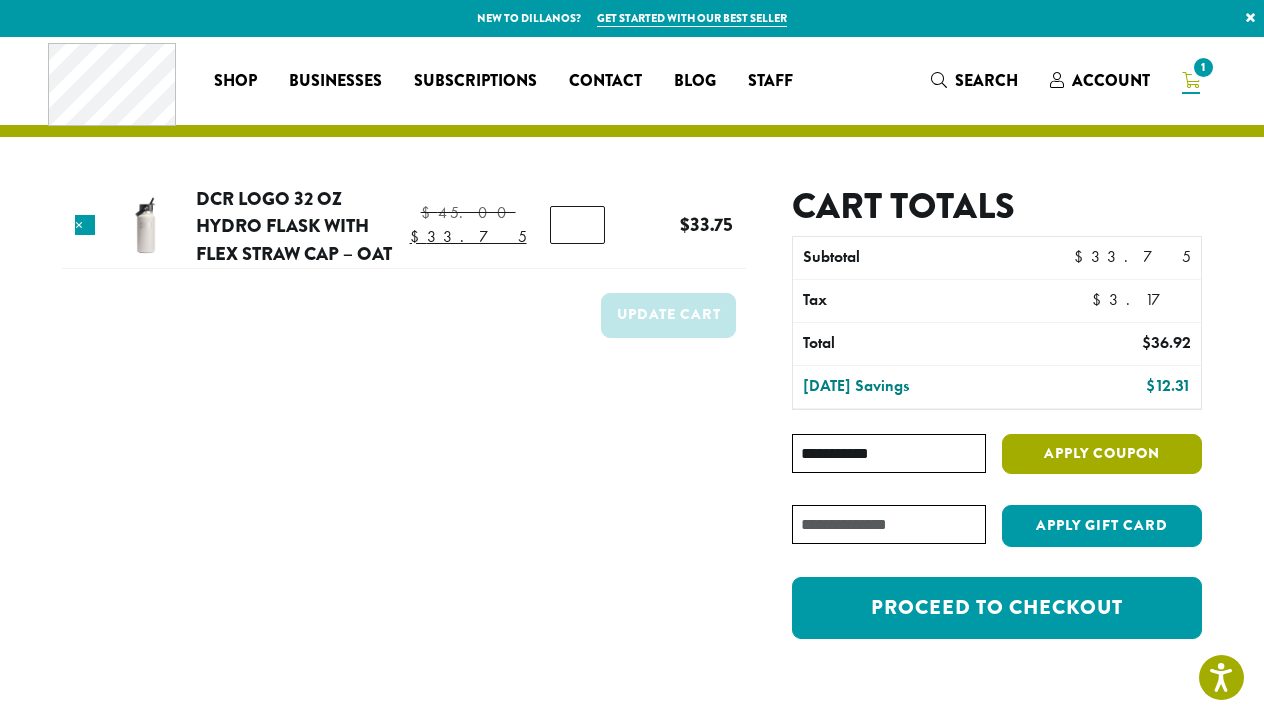 type on "**********" 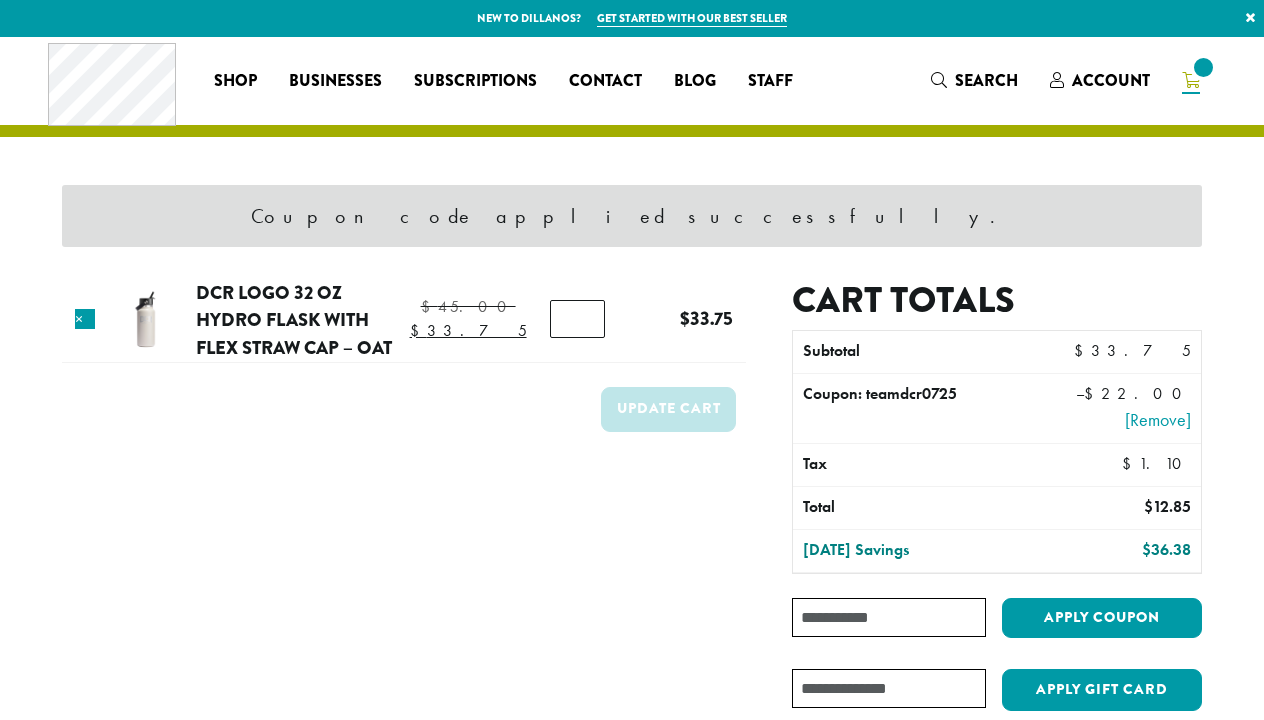scroll, scrollTop: 0, scrollLeft: 0, axis: both 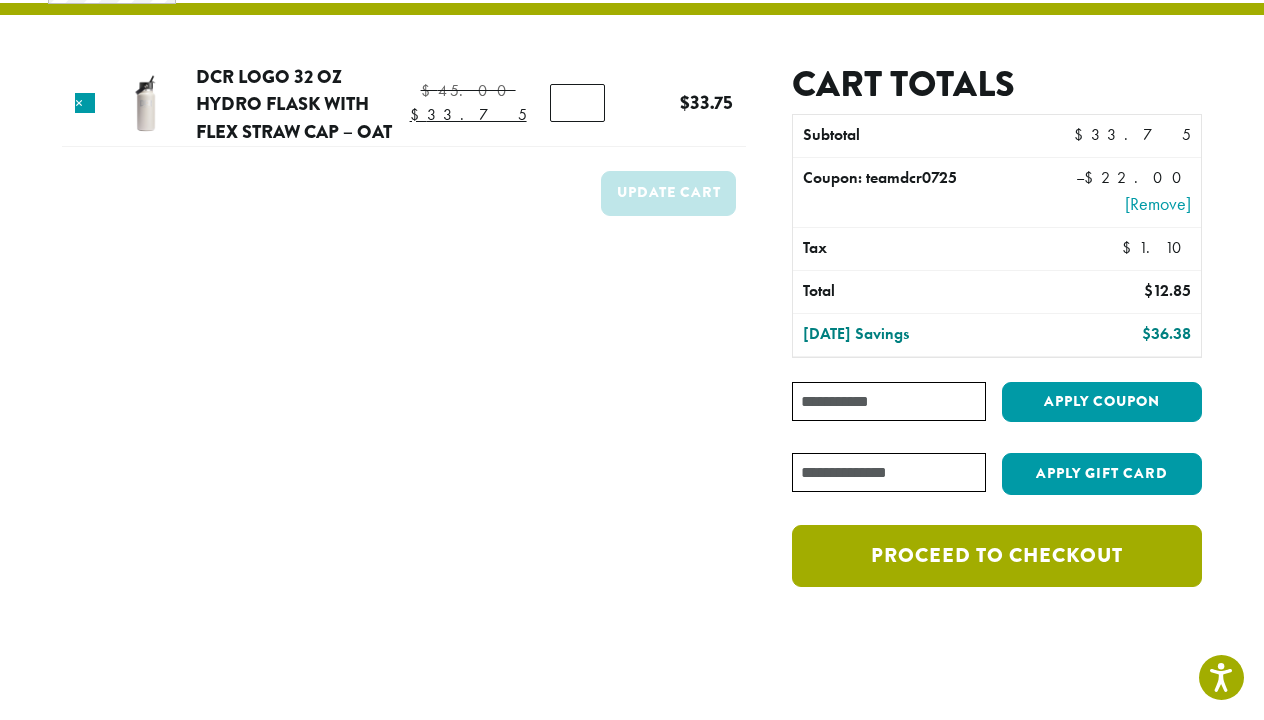 click on "Proceed to checkout" at bounding box center [997, 556] 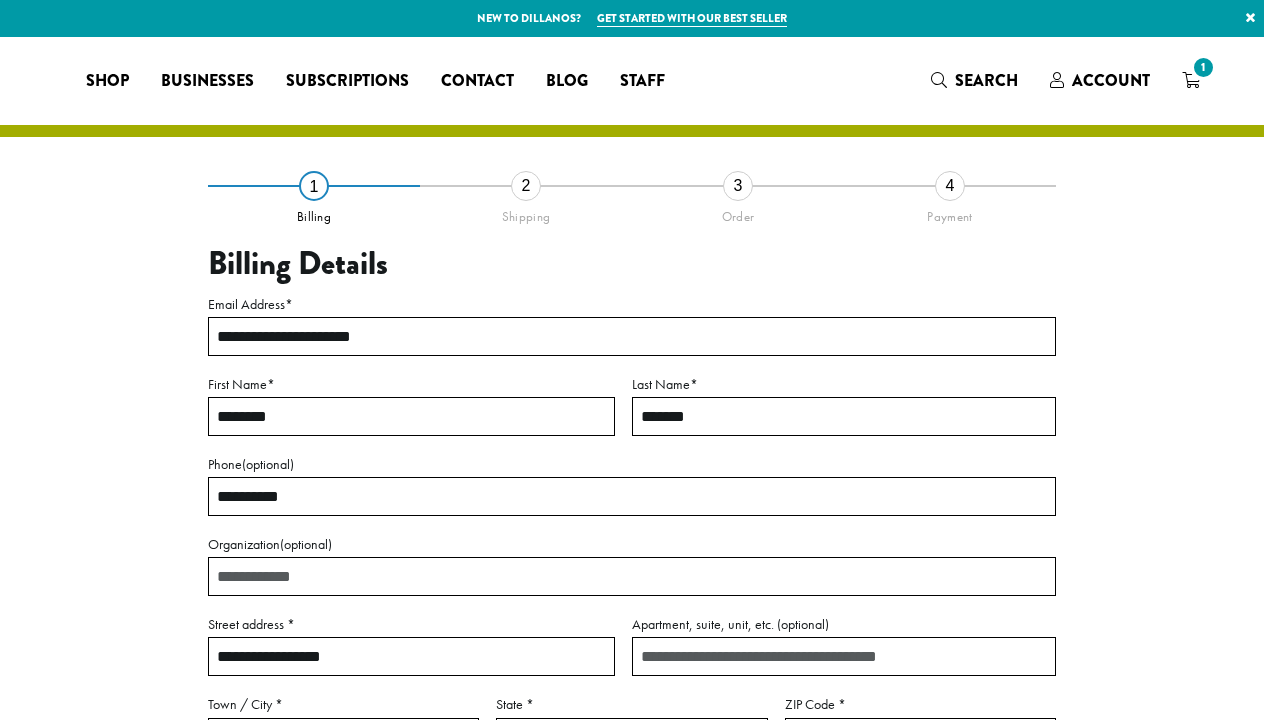 select on "**" 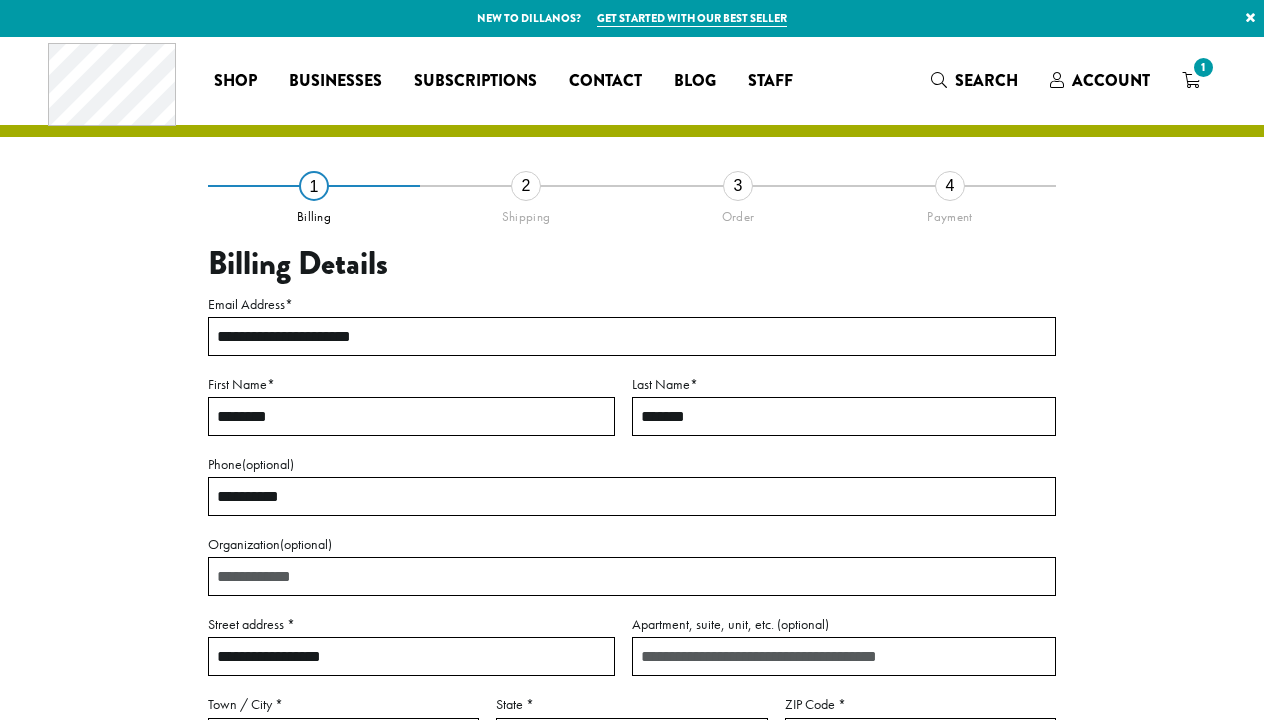 scroll, scrollTop: 0, scrollLeft: 0, axis: both 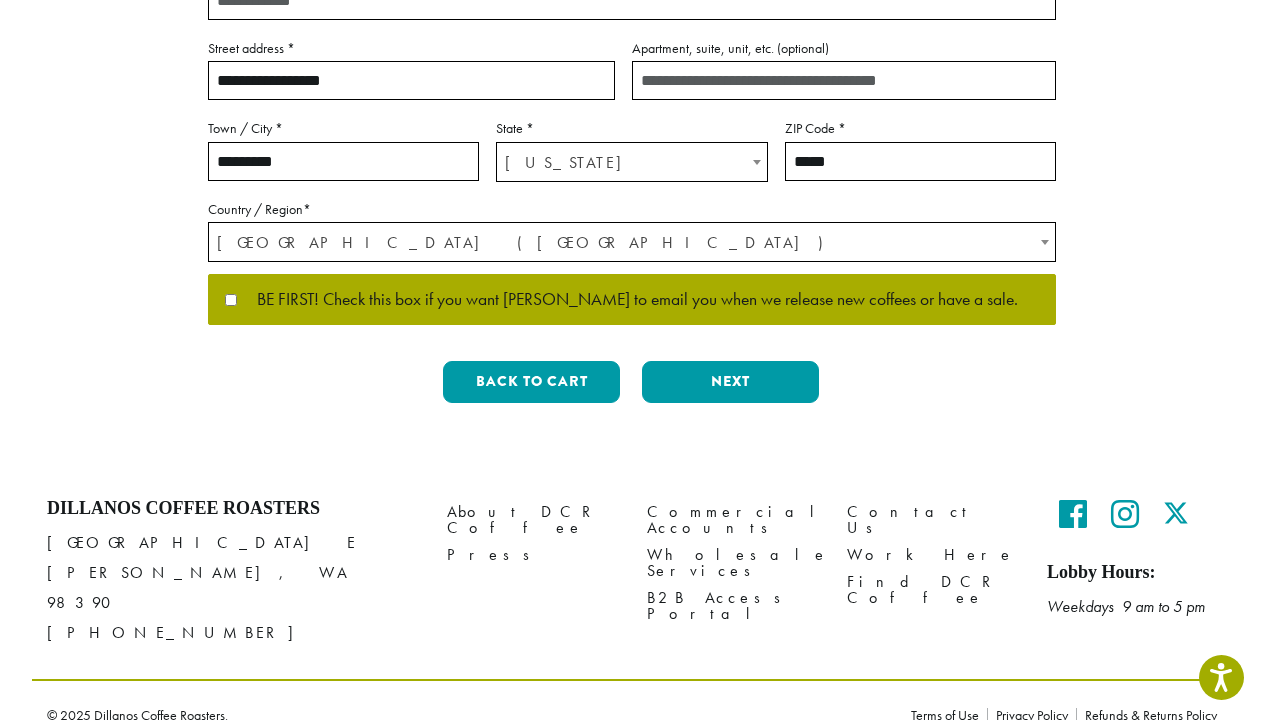click on "BE FIRST! Check this box if you want Dillanos to email you when we release new coffees or have a sale." at bounding box center (632, 300) 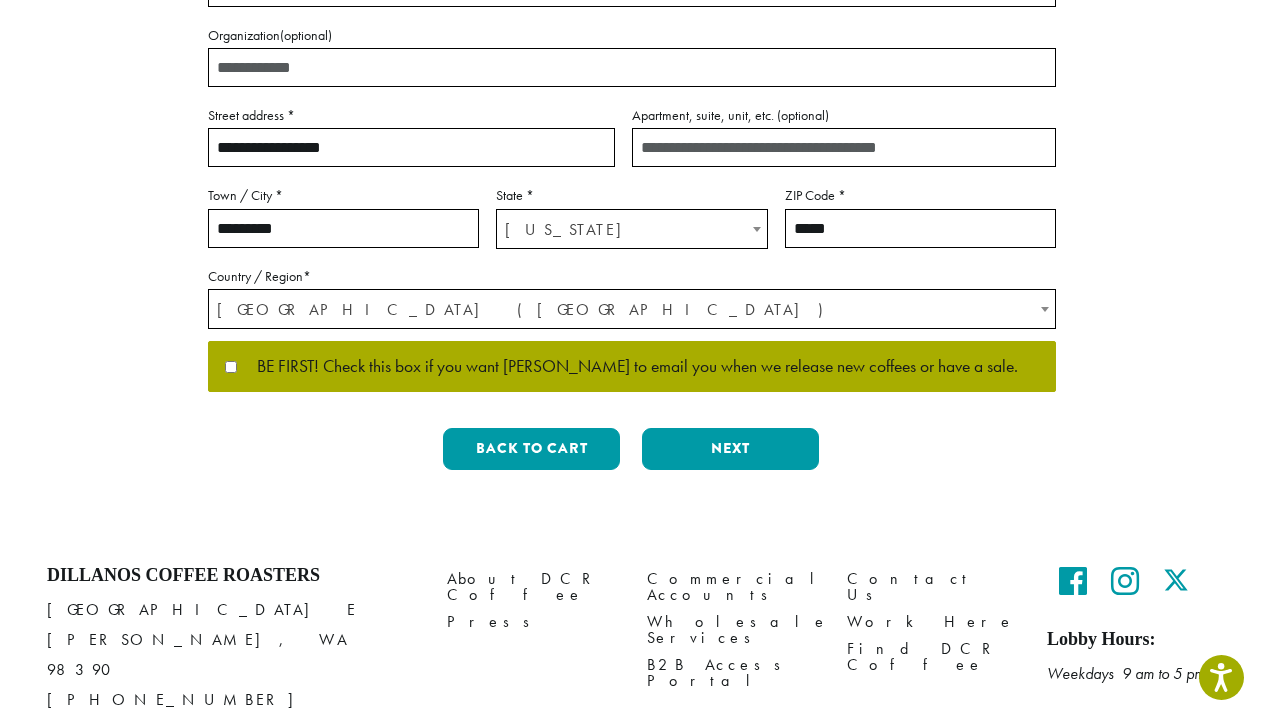 scroll, scrollTop: 498, scrollLeft: 0, axis: vertical 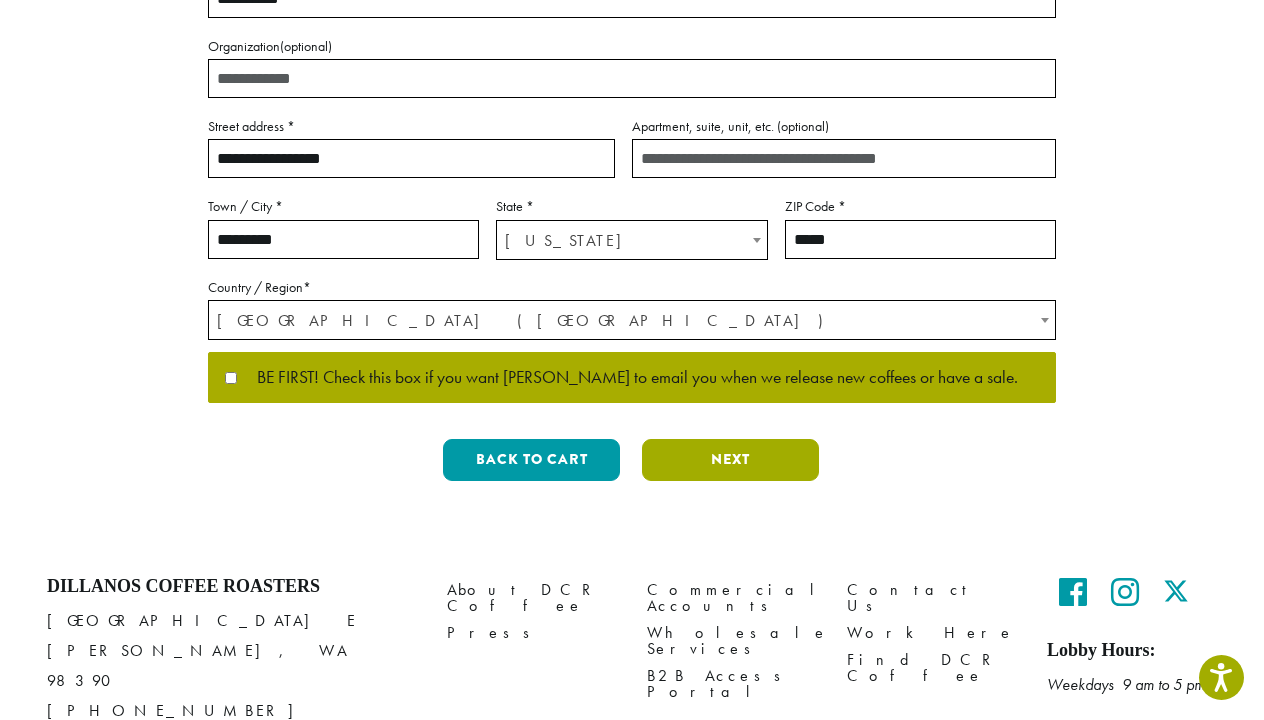 click on "Next" at bounding box center [730, 460] 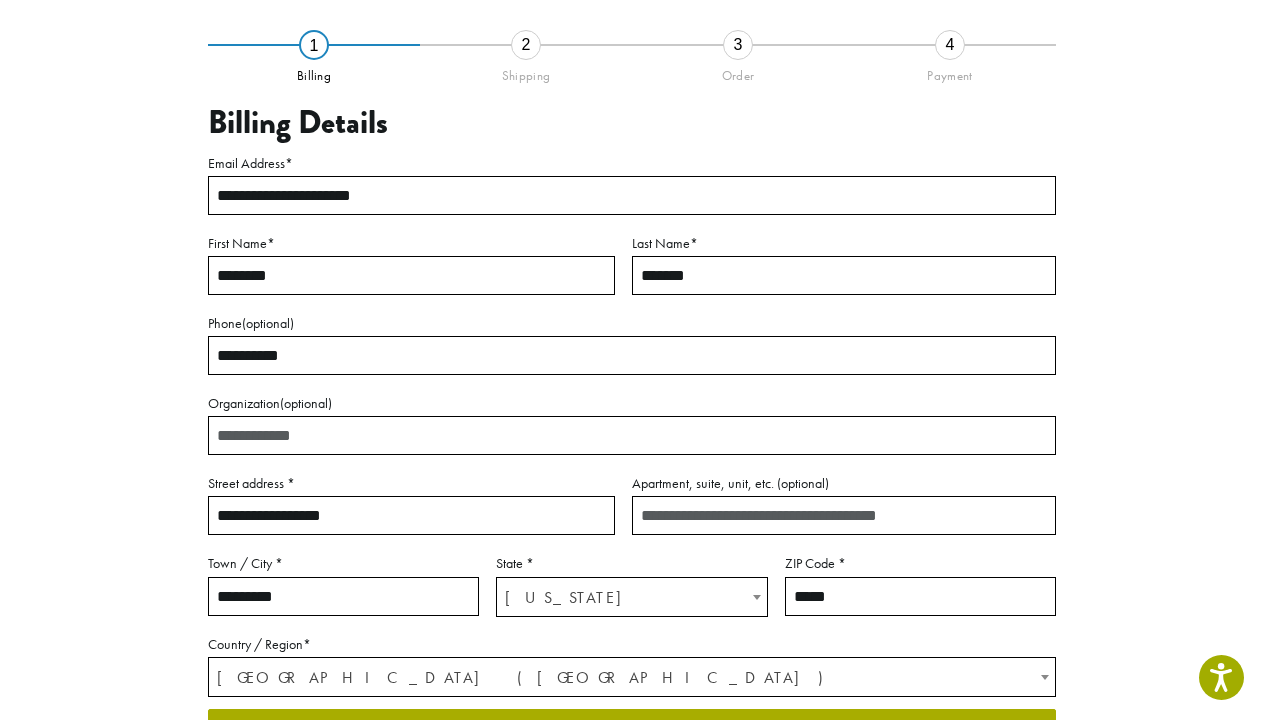scroll, scrollTop: 114, scrollLeft: 0, axis: vertical 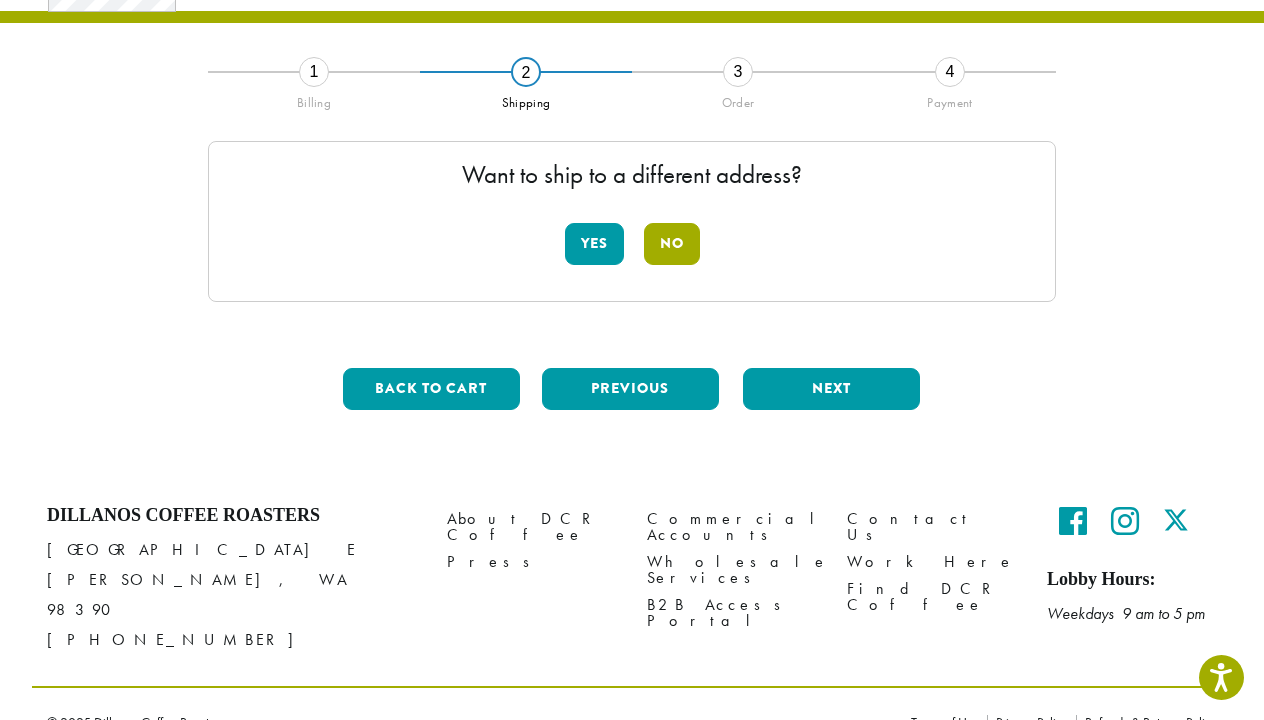 click on "No" at bounding box center [672, 244] 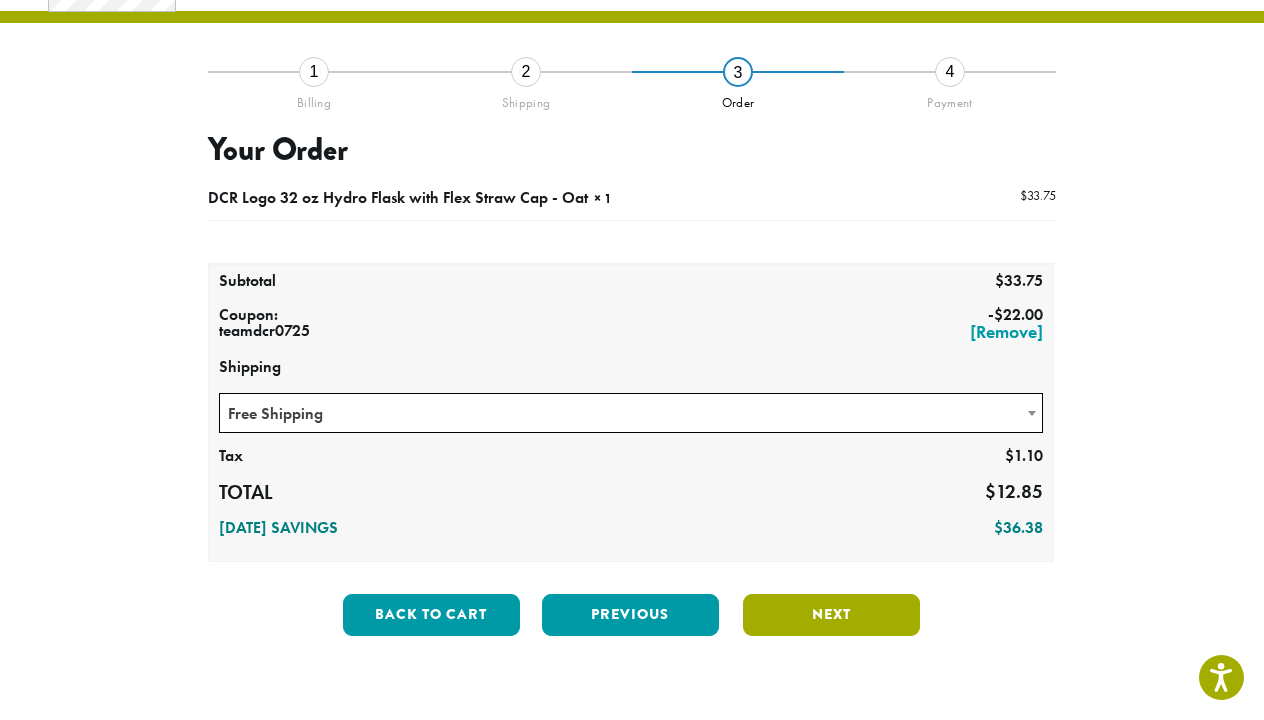 click on "Next" at bounding box center [831, 615] 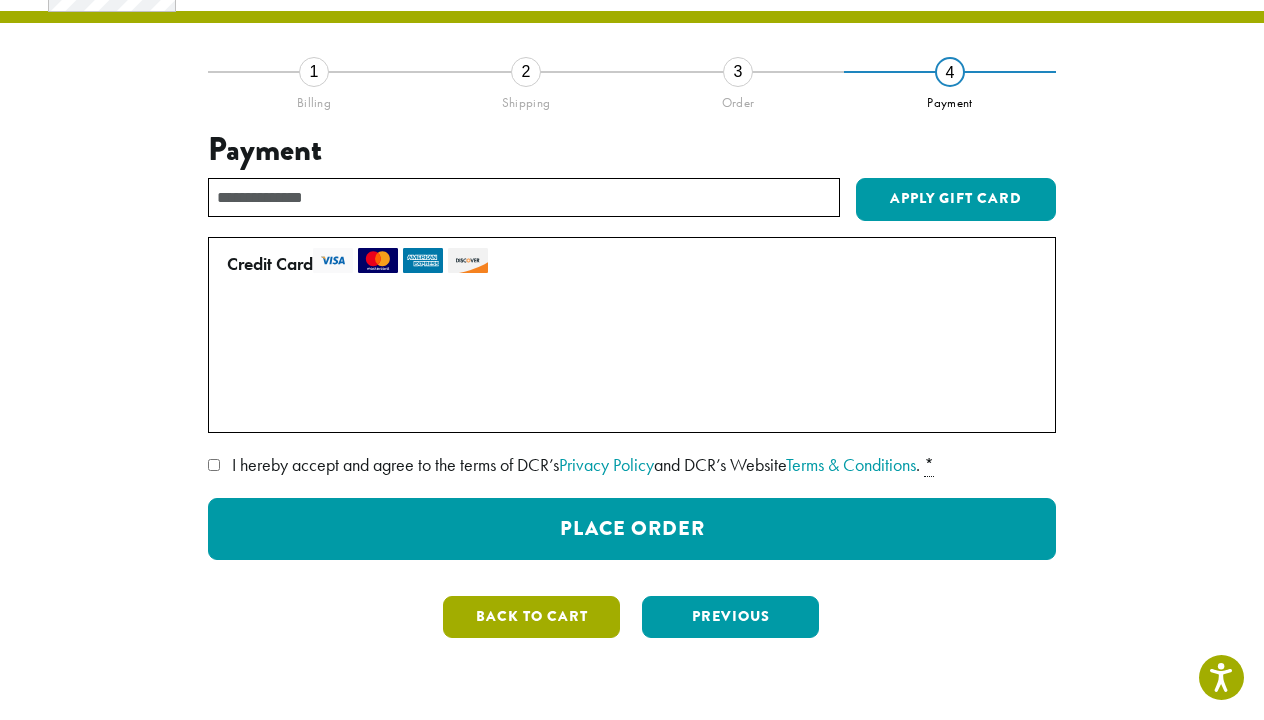 click on "Back to cart" at bounding box center [531, 617] 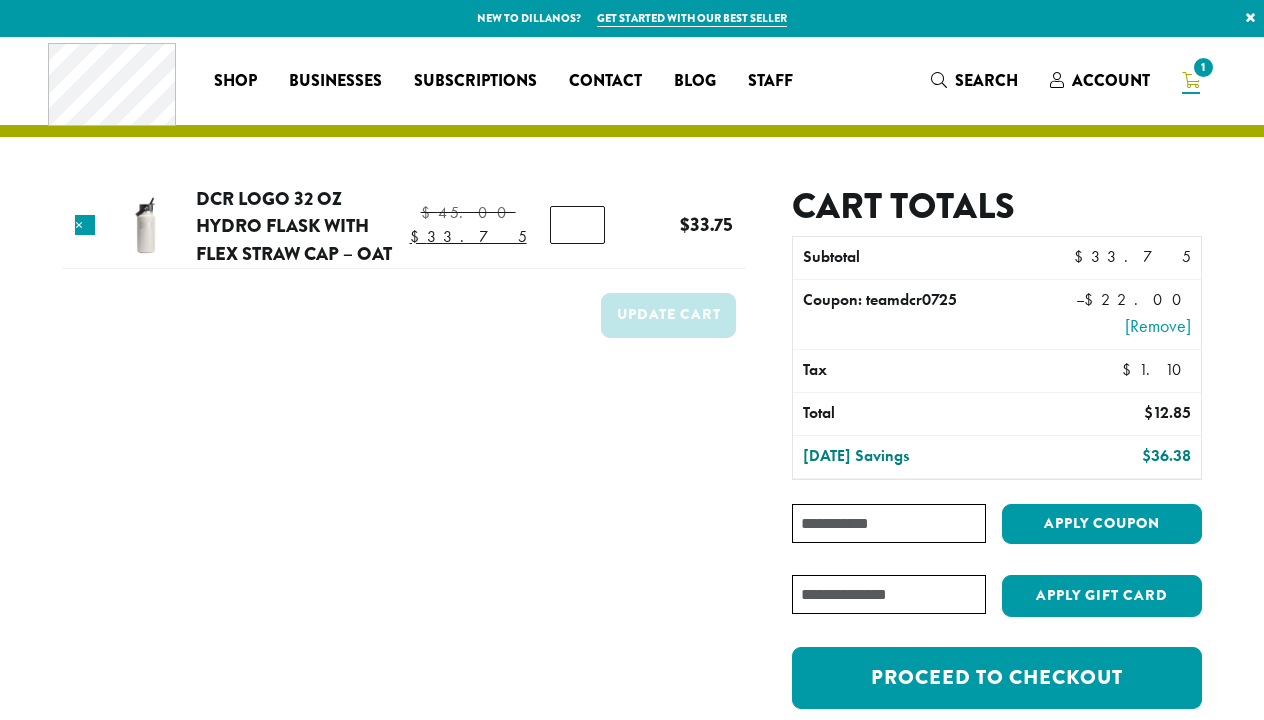 scroll, scrollTop: 0, scrollLeft: 0, axis: both 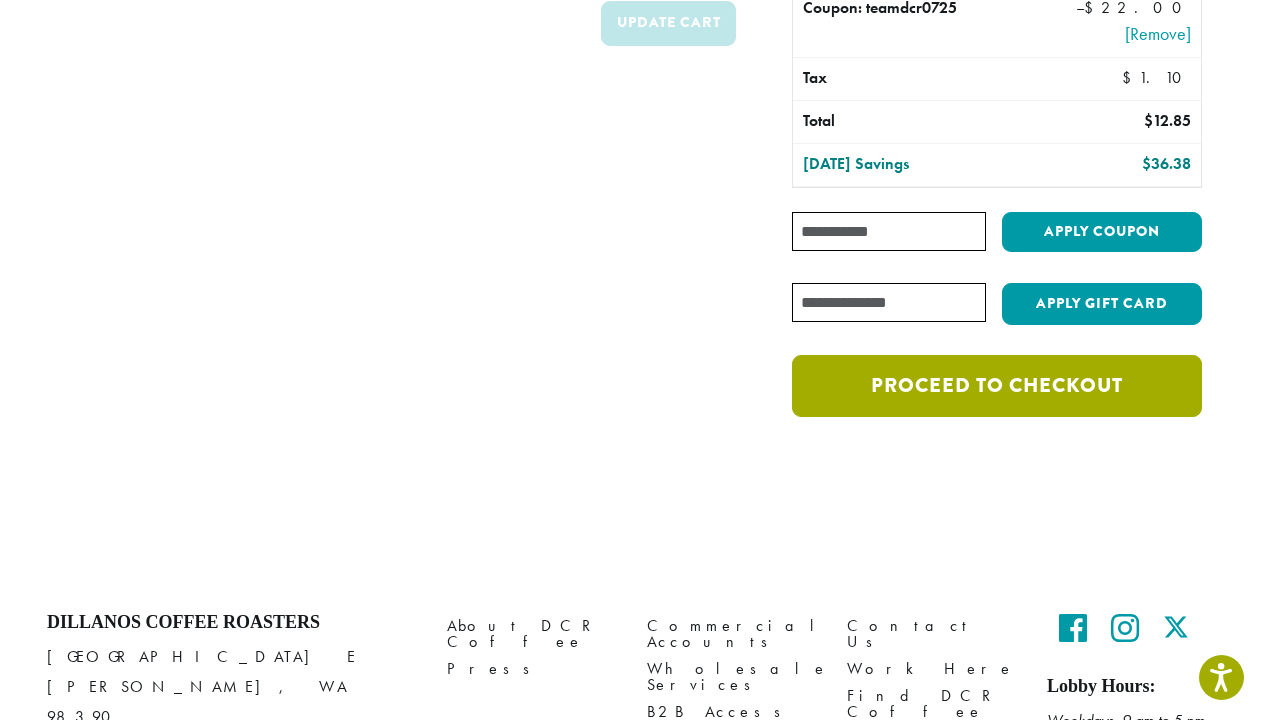click on "Proceed to checkout" at bounding box center [997, 386] 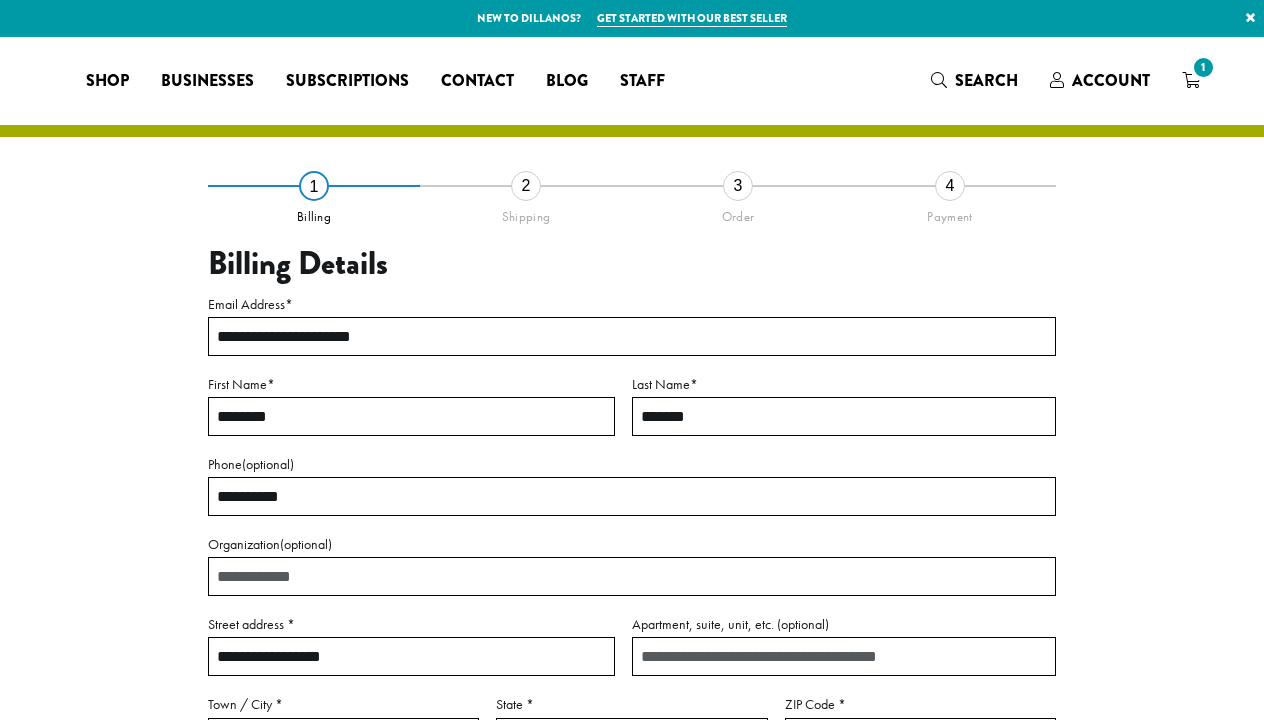 select on "**" 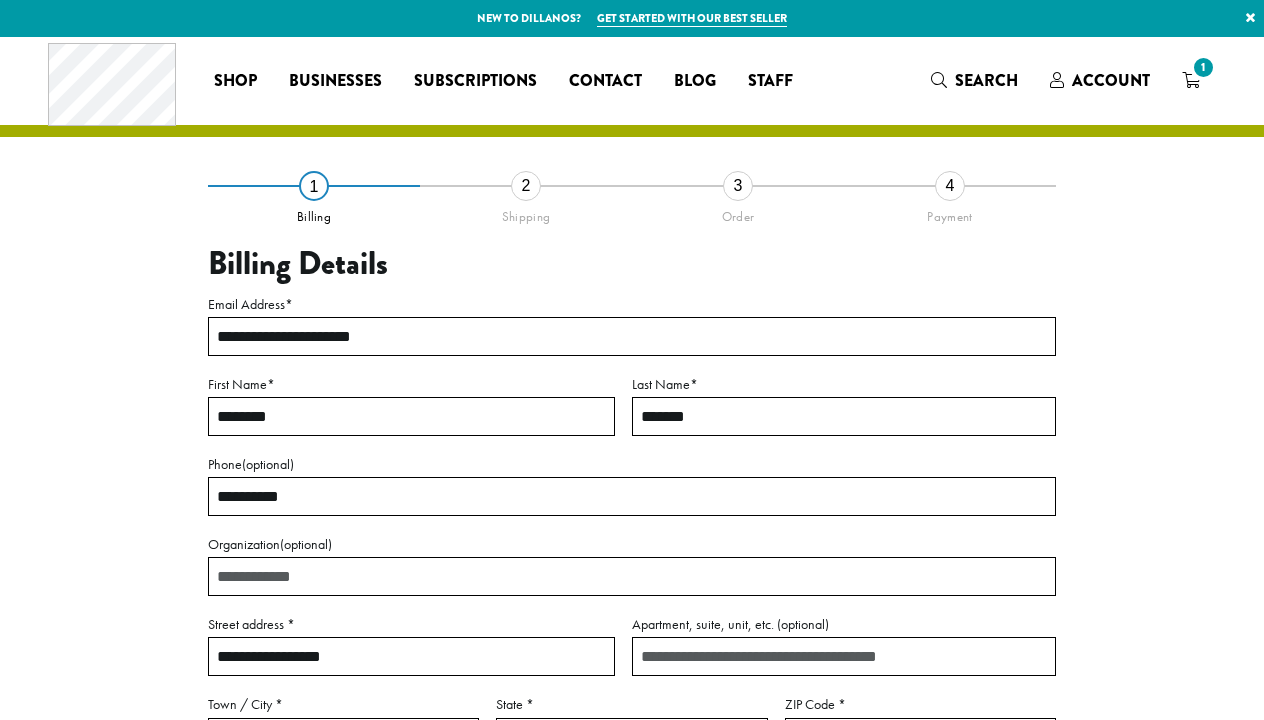 scroll, scrollTop: 0, scrollLeft: 0, axis: both 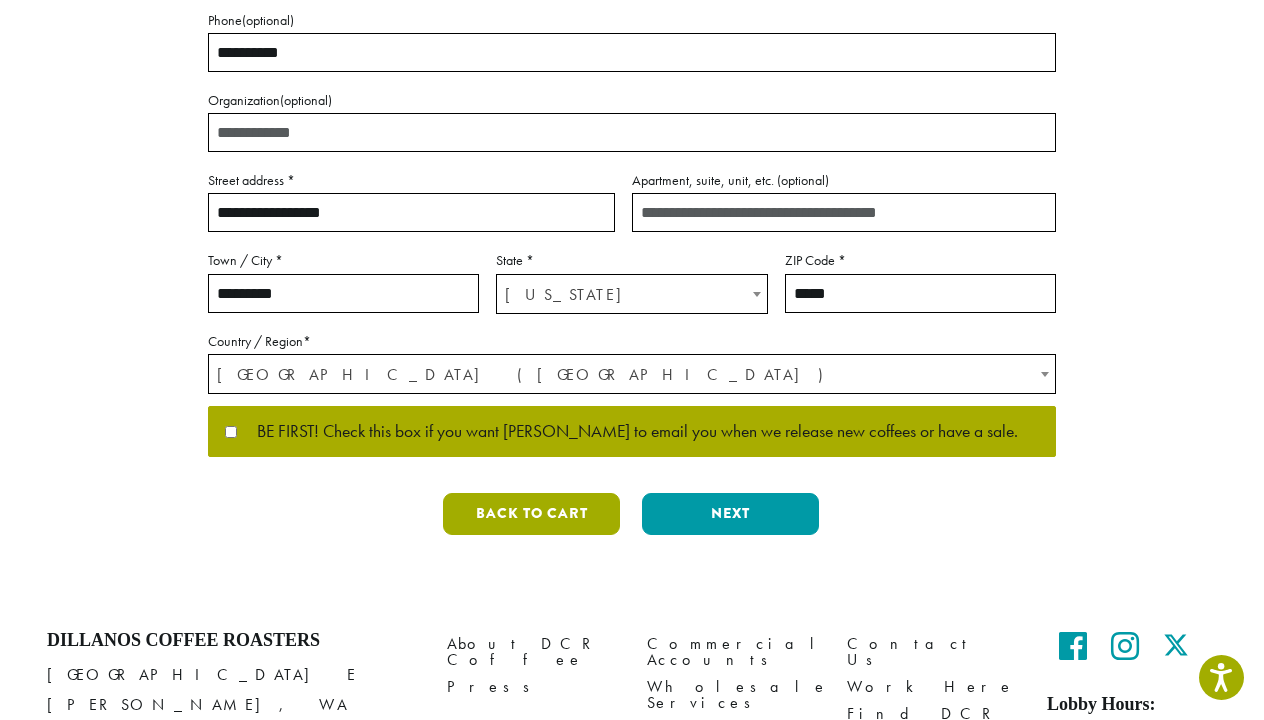 click on "Back to cart" at bounding box center (531, 514) 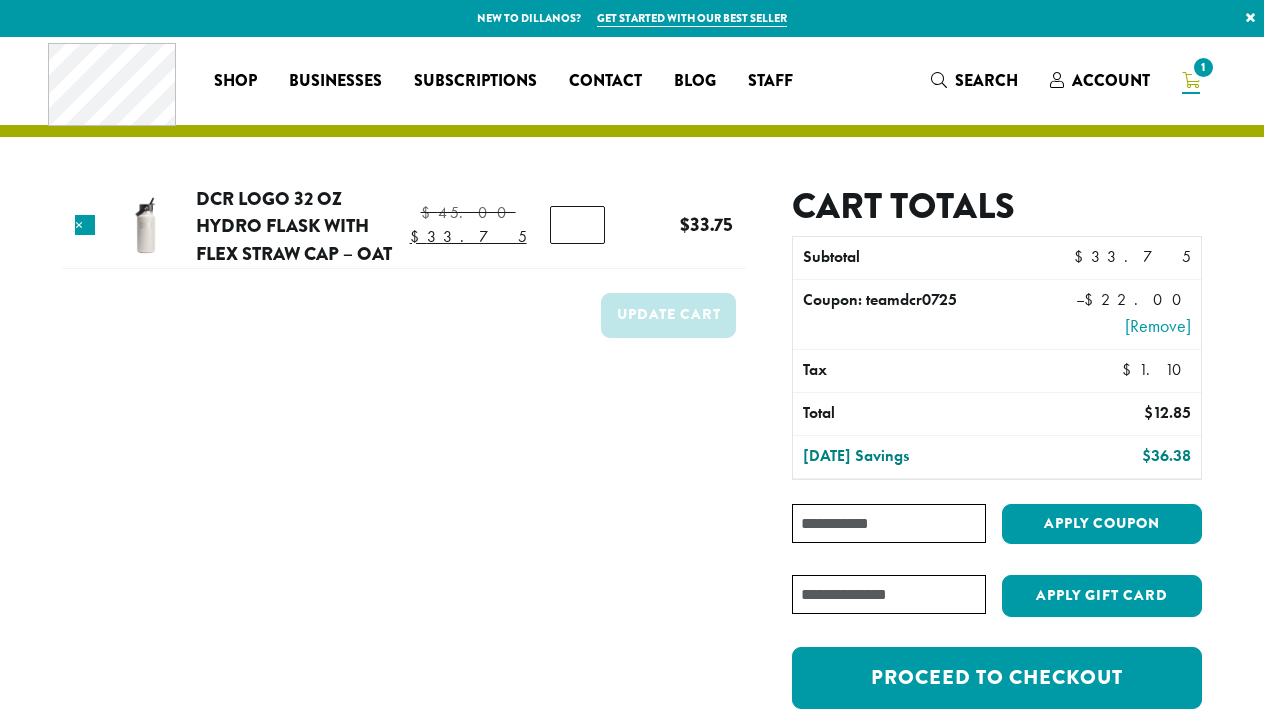 scroll, scrollTop: 0, scrollLeft: 0, axis: both 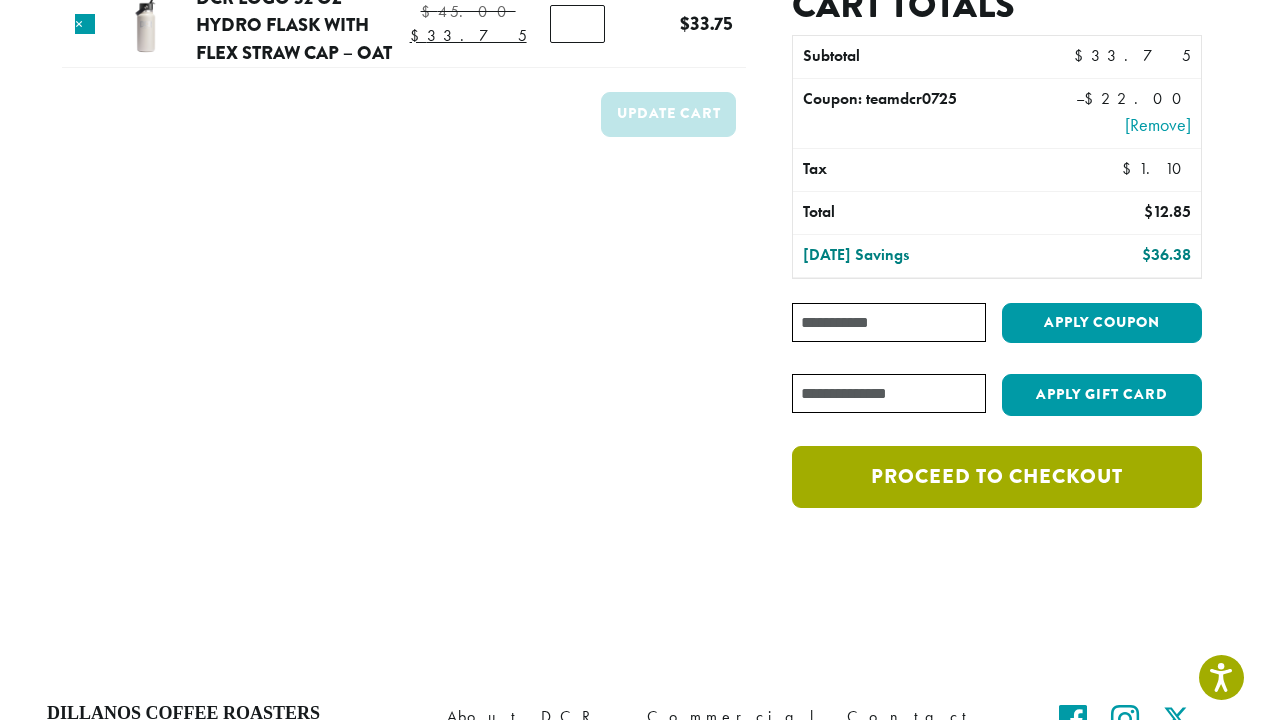 click on "Proceed to checkout" at bounding box center (997, 477) 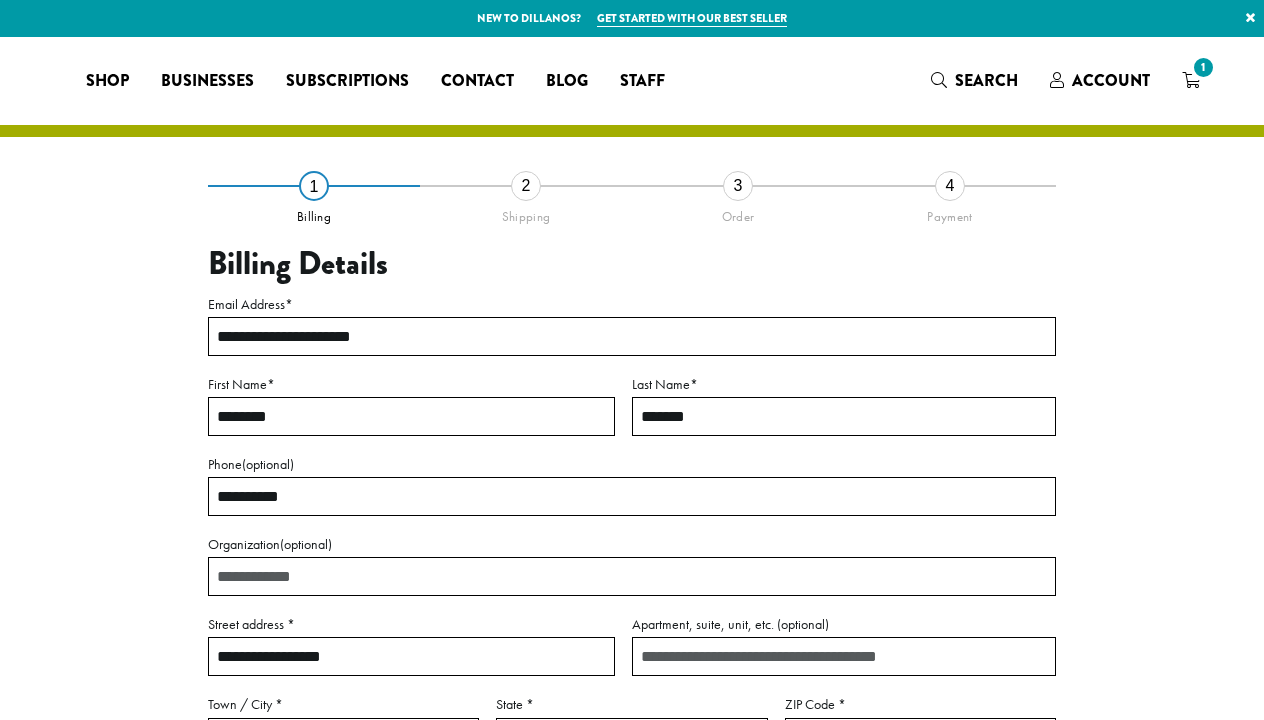 select on "**" 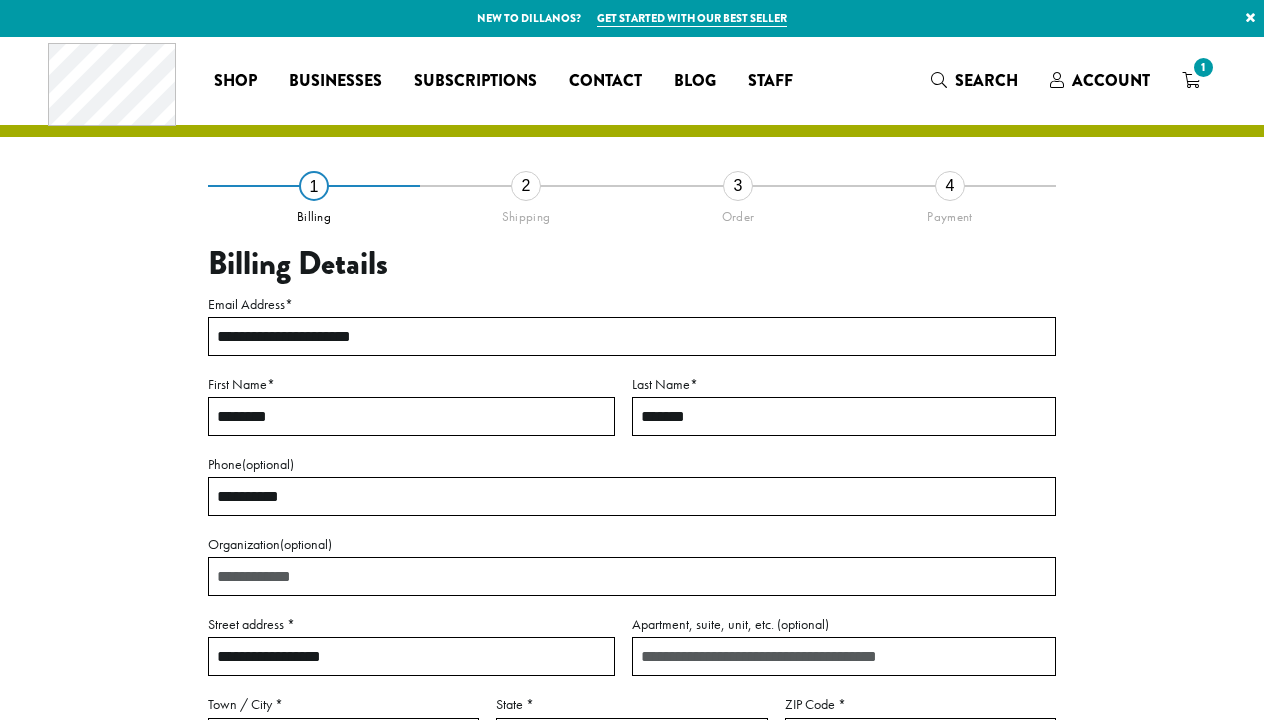 scroll, scrollTop: 0, scrollLeft: 0, axis: both 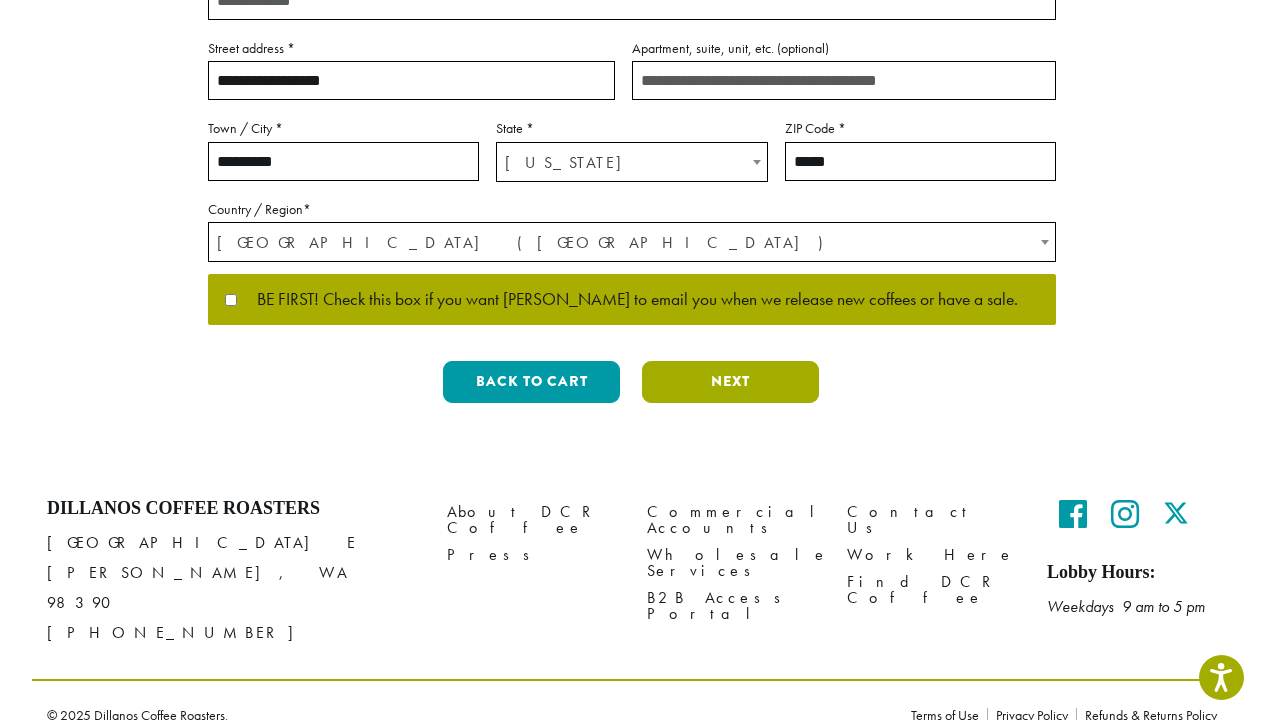 click on "Next" at bounding box center [730, 382] 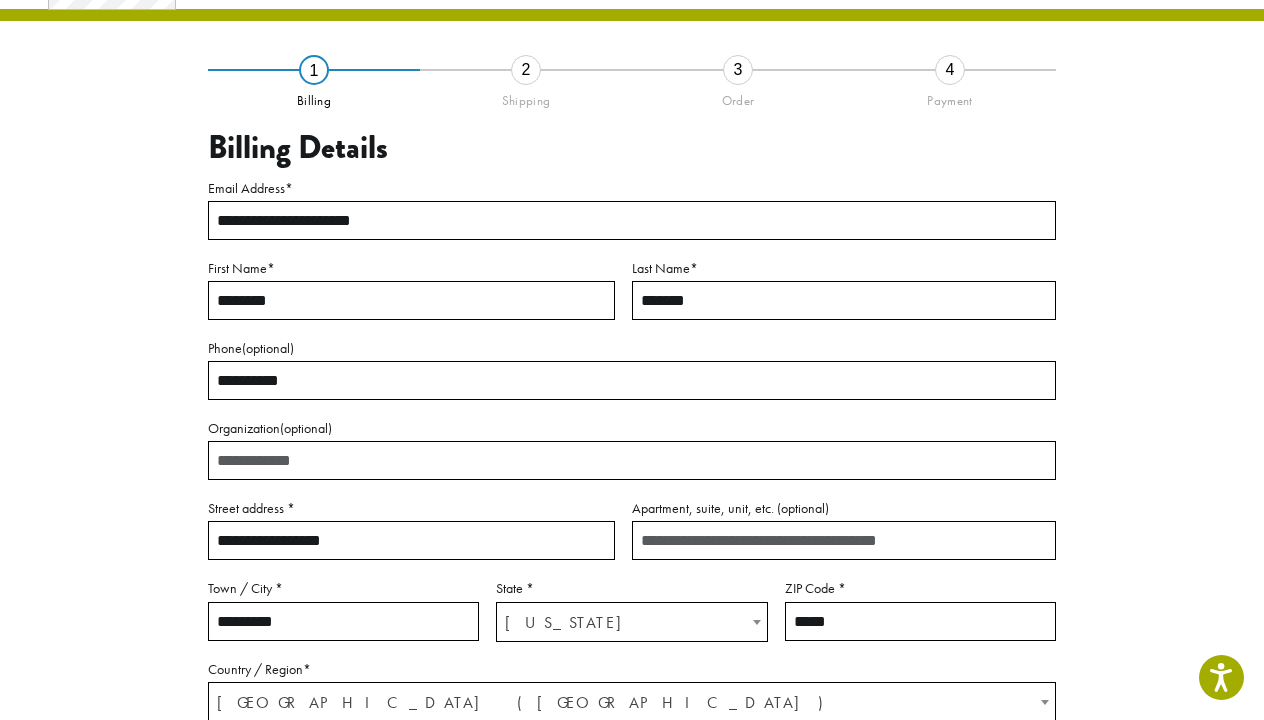 scroll, scrollTop: 114, scrollLeft: 0, axis: vertical 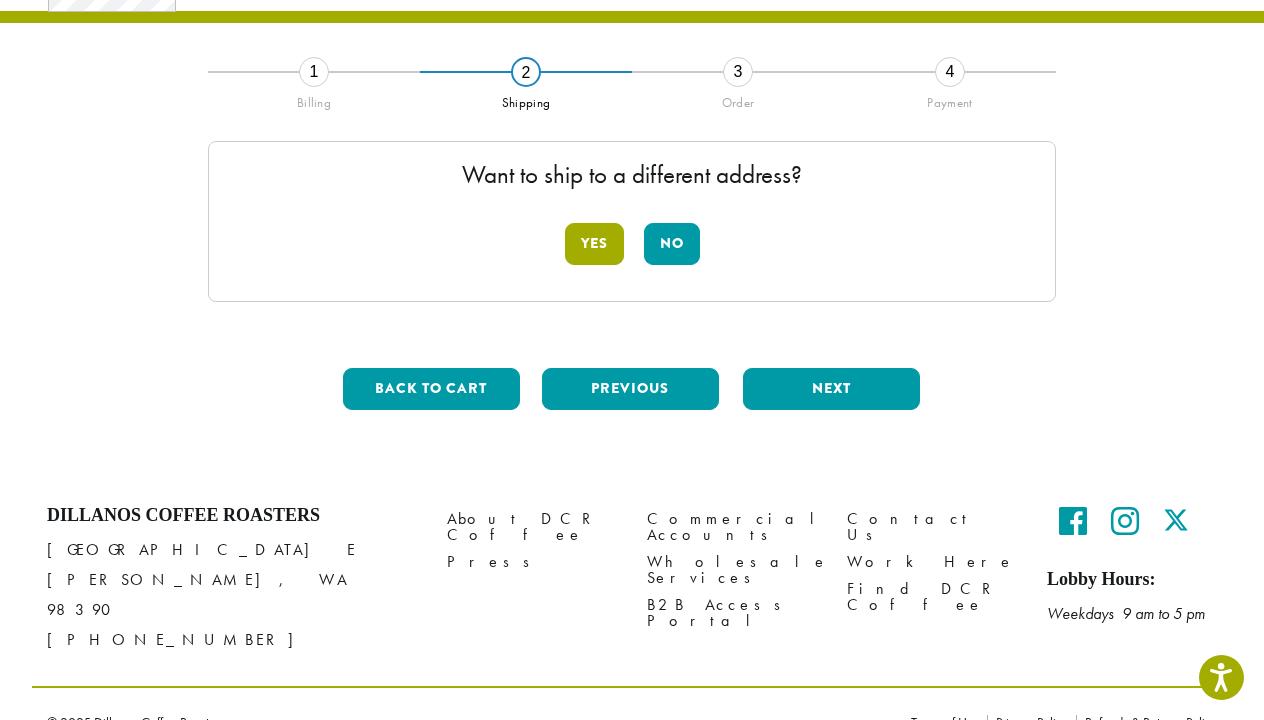 click on "Yes" at bounding box center [594, 244] 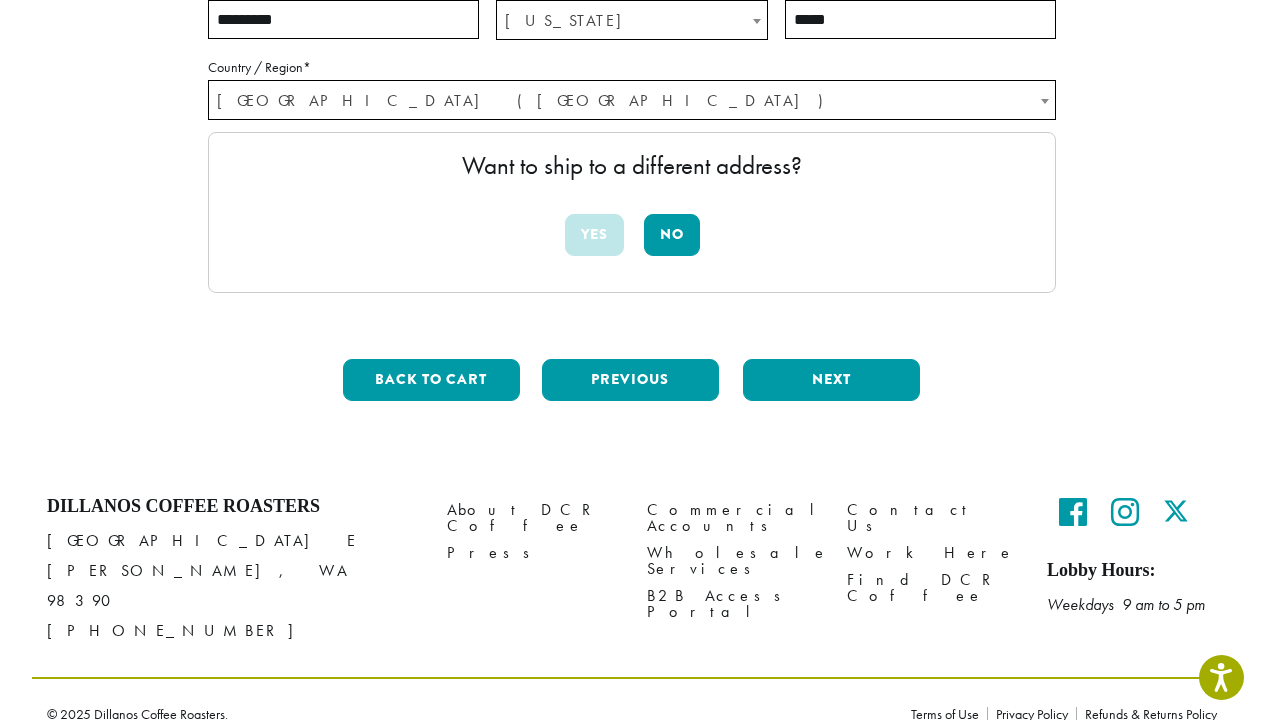 scroll, scrollTop: 566, scrollLeft: 0, axis: vertical 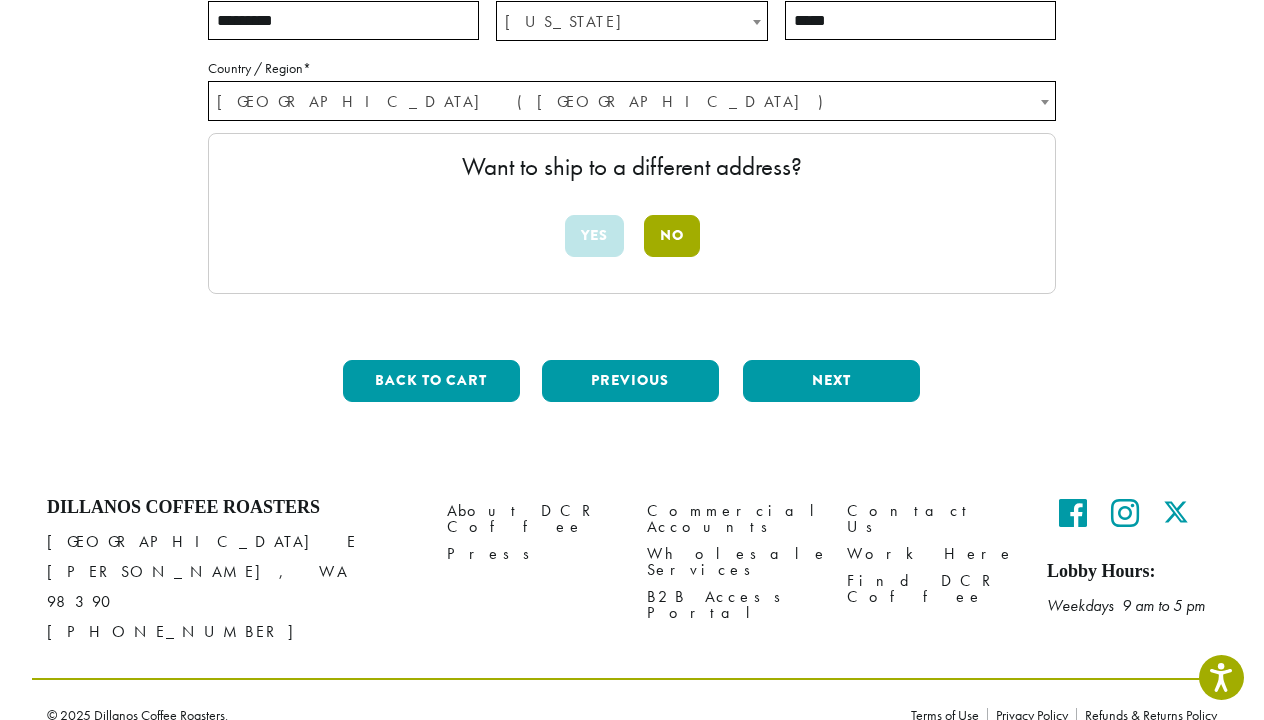 click on "No" at bounding box center [672, 236] 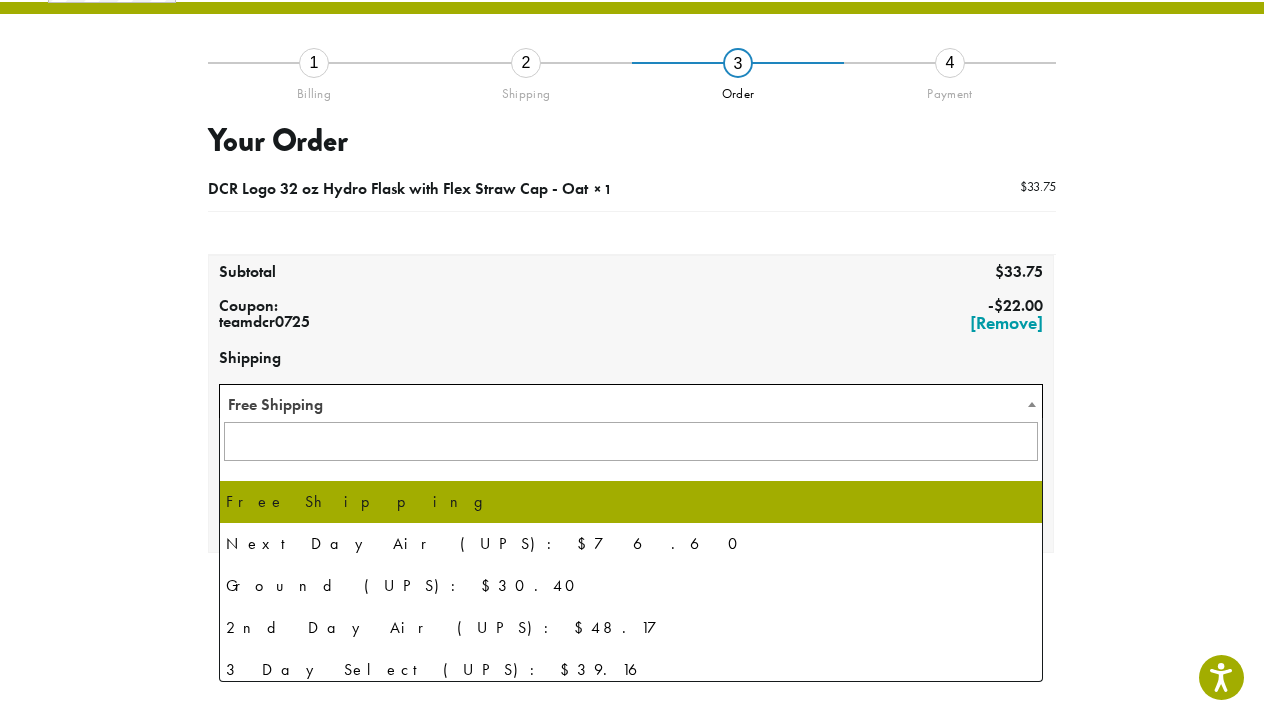 click on "Free Shipping" at bounding box center [631, 404] 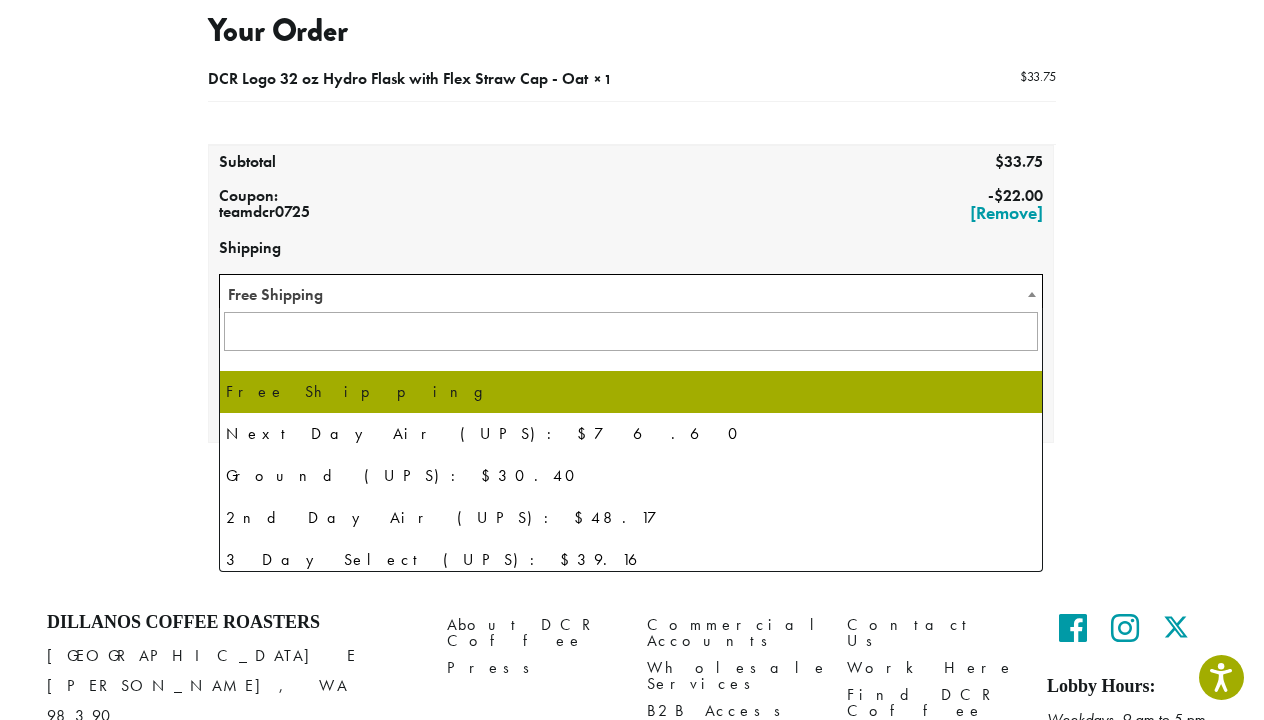 scroll, scrollTop: 274, scrollLeft: 0, axis: vertical 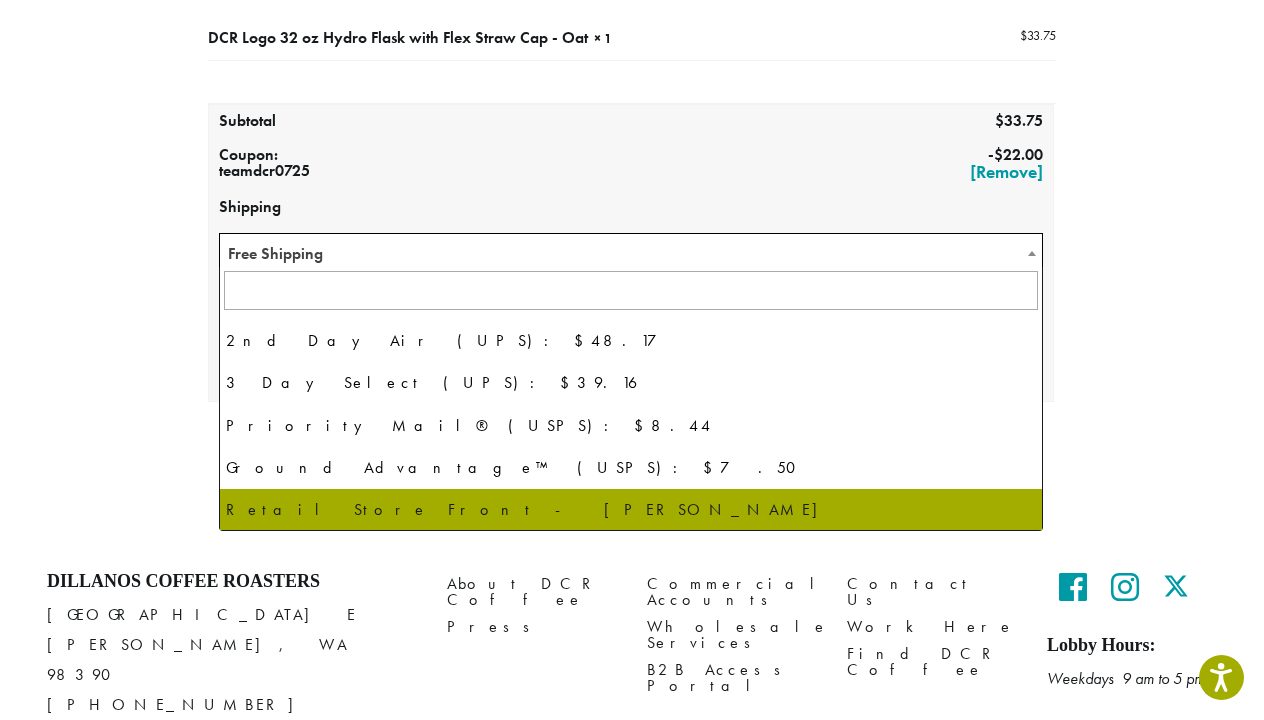select on "**********" 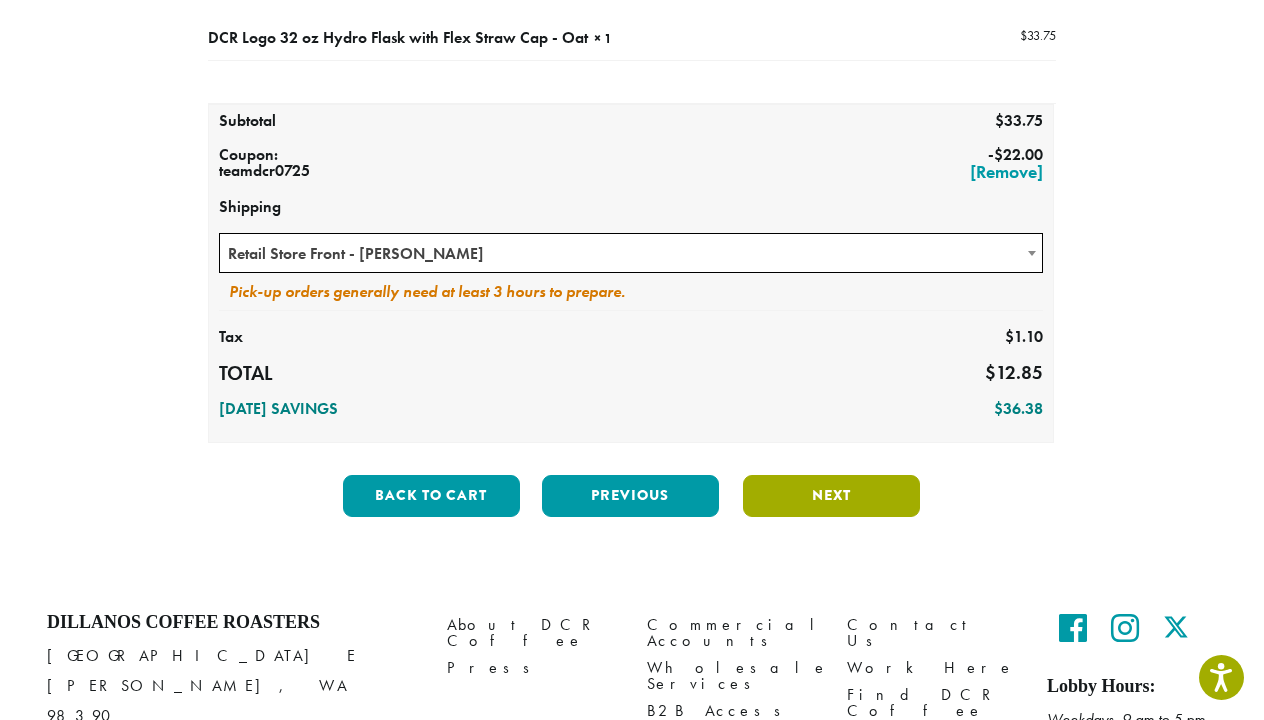 click on "Next" at bounding box center (831, 496) 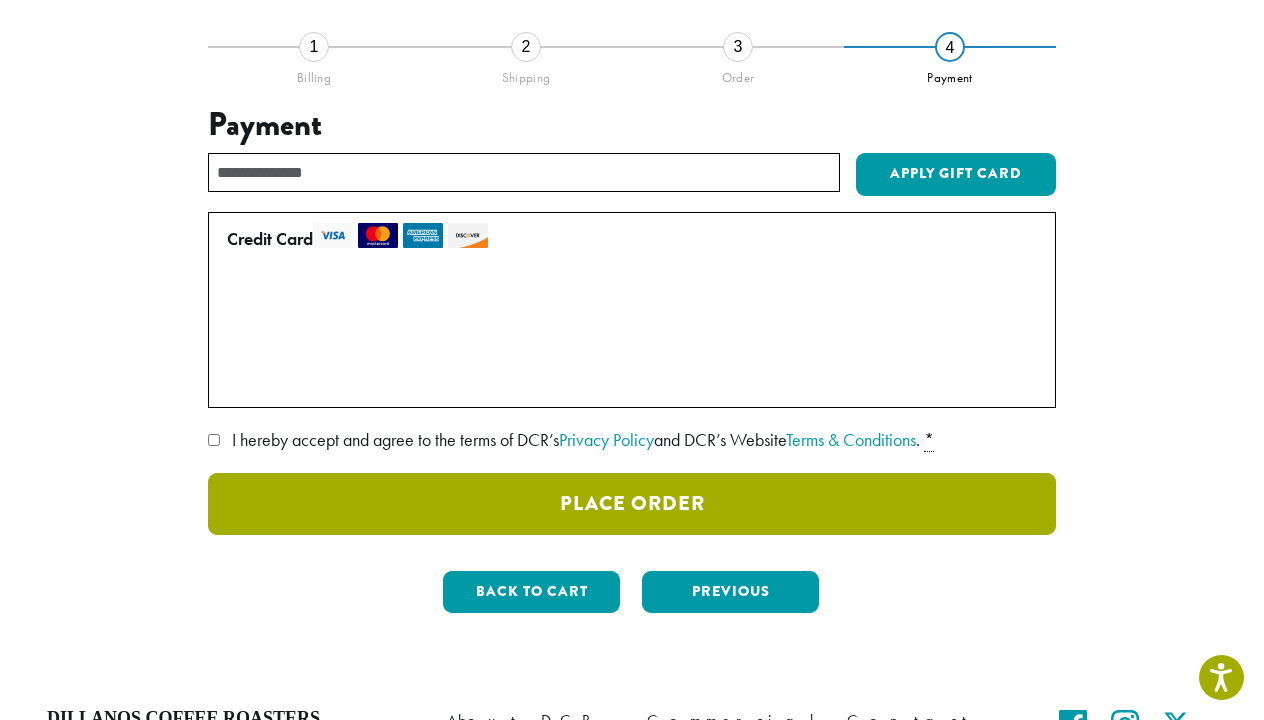 scroll, scrollTop: 145, scrollLeft: 0, axis: vertical 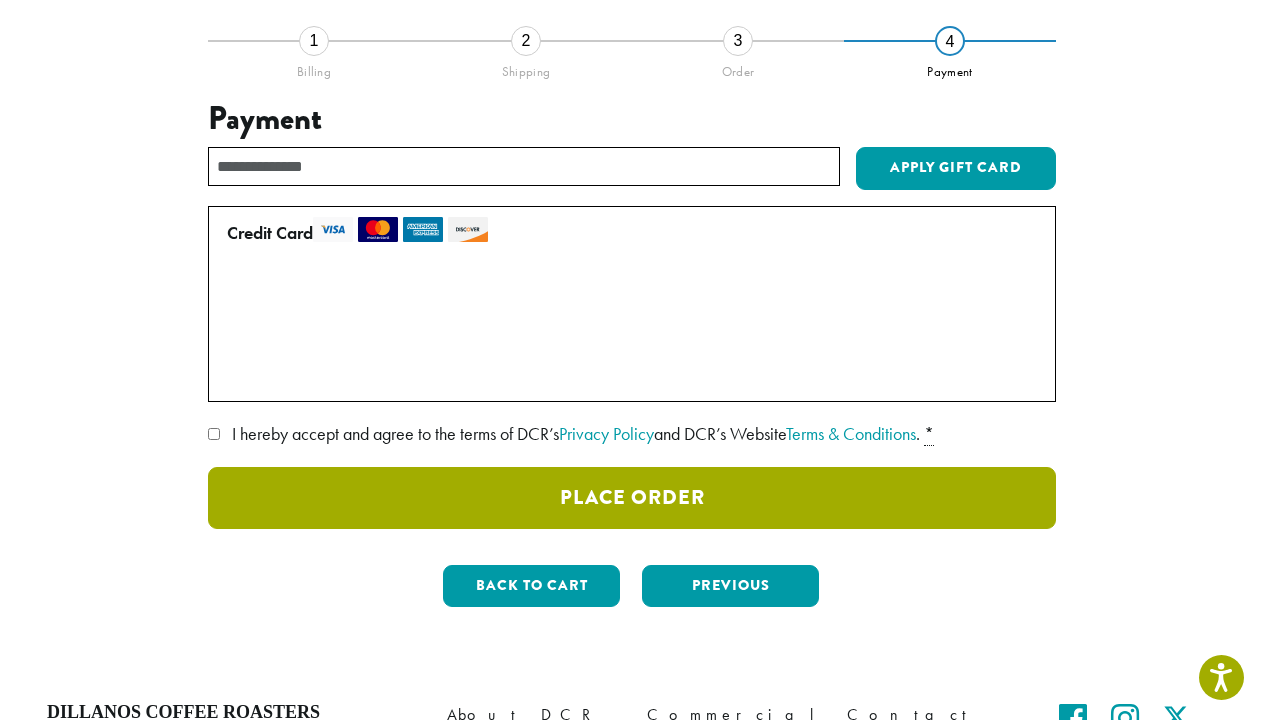 click on "Place Order" at bounding box center [632, 498] 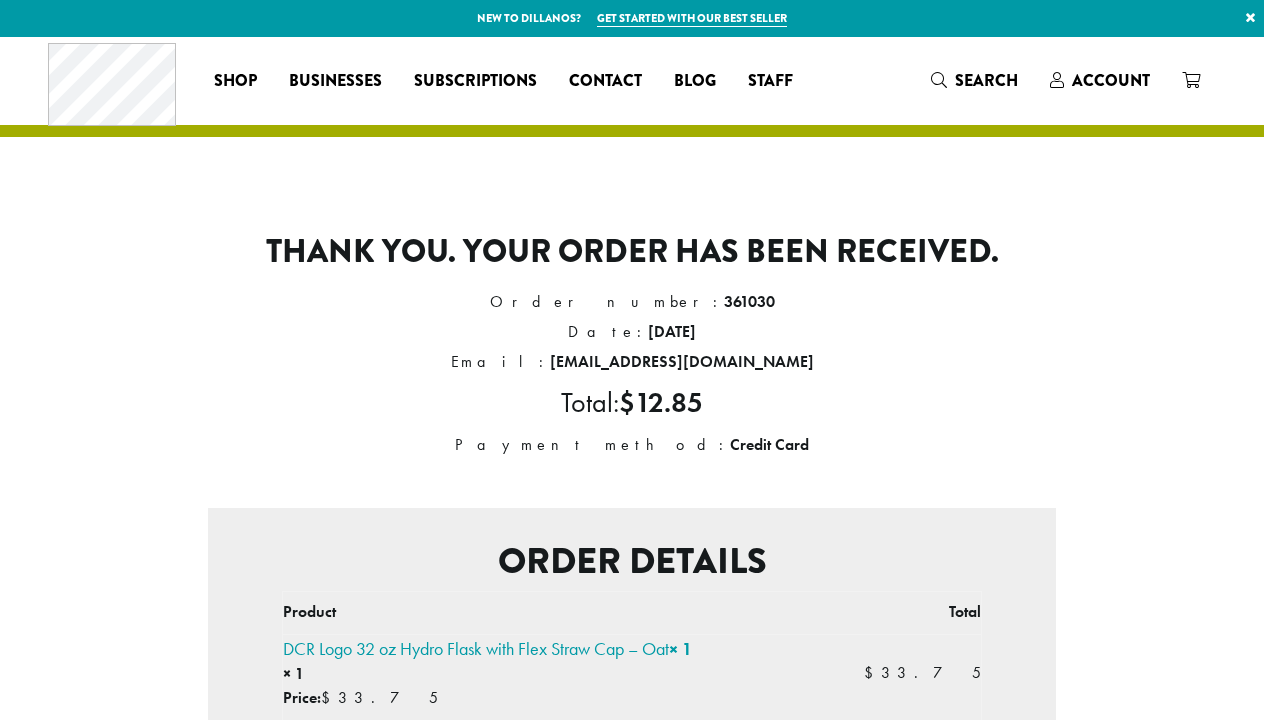 scroll, scrollTop: 0, scrollLeft: 0, axis: both 